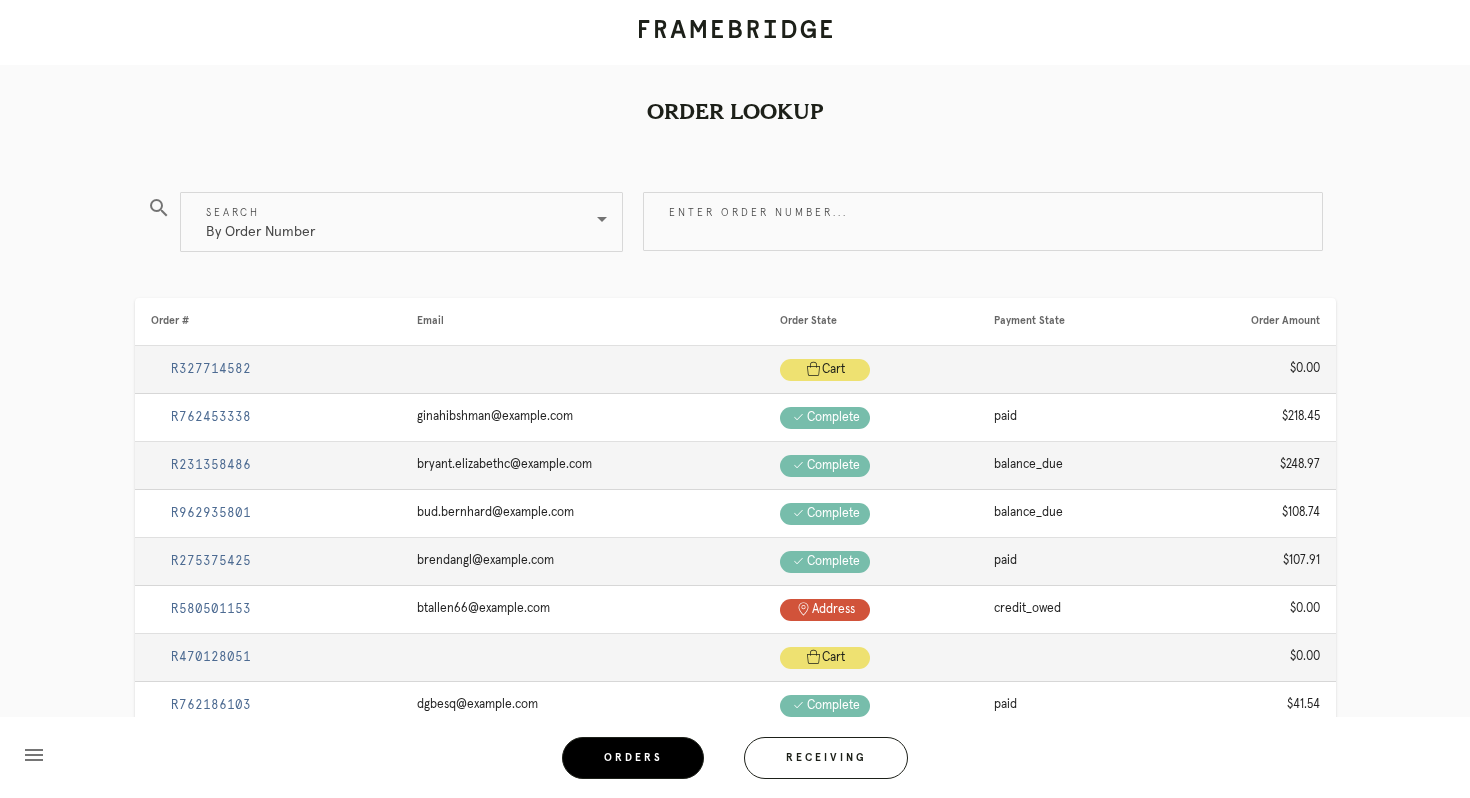 scroll, scrollTop: 0, scrollLeft: 0, axis: both 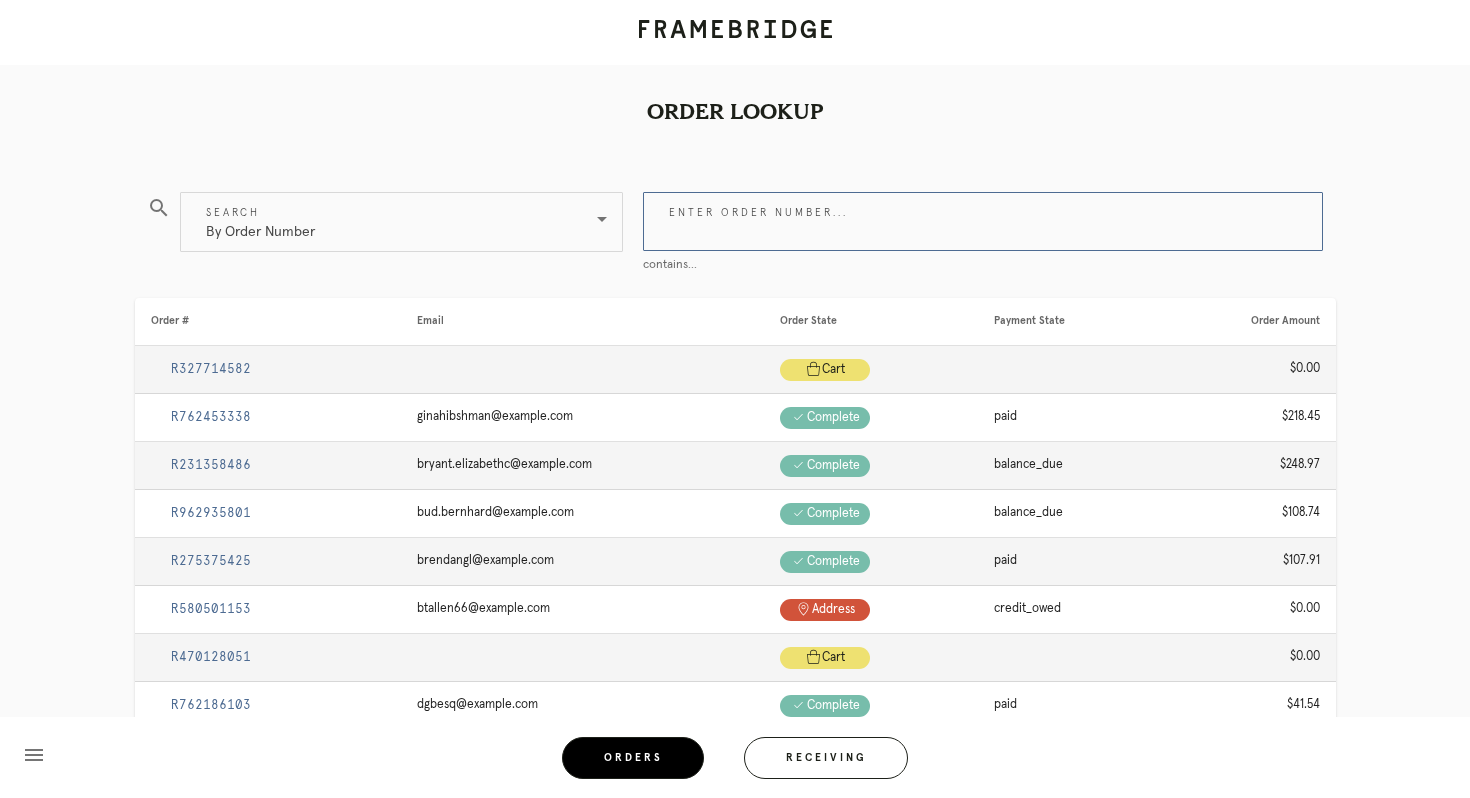 click on "Enter order number..." at bounding box center (983, 221) 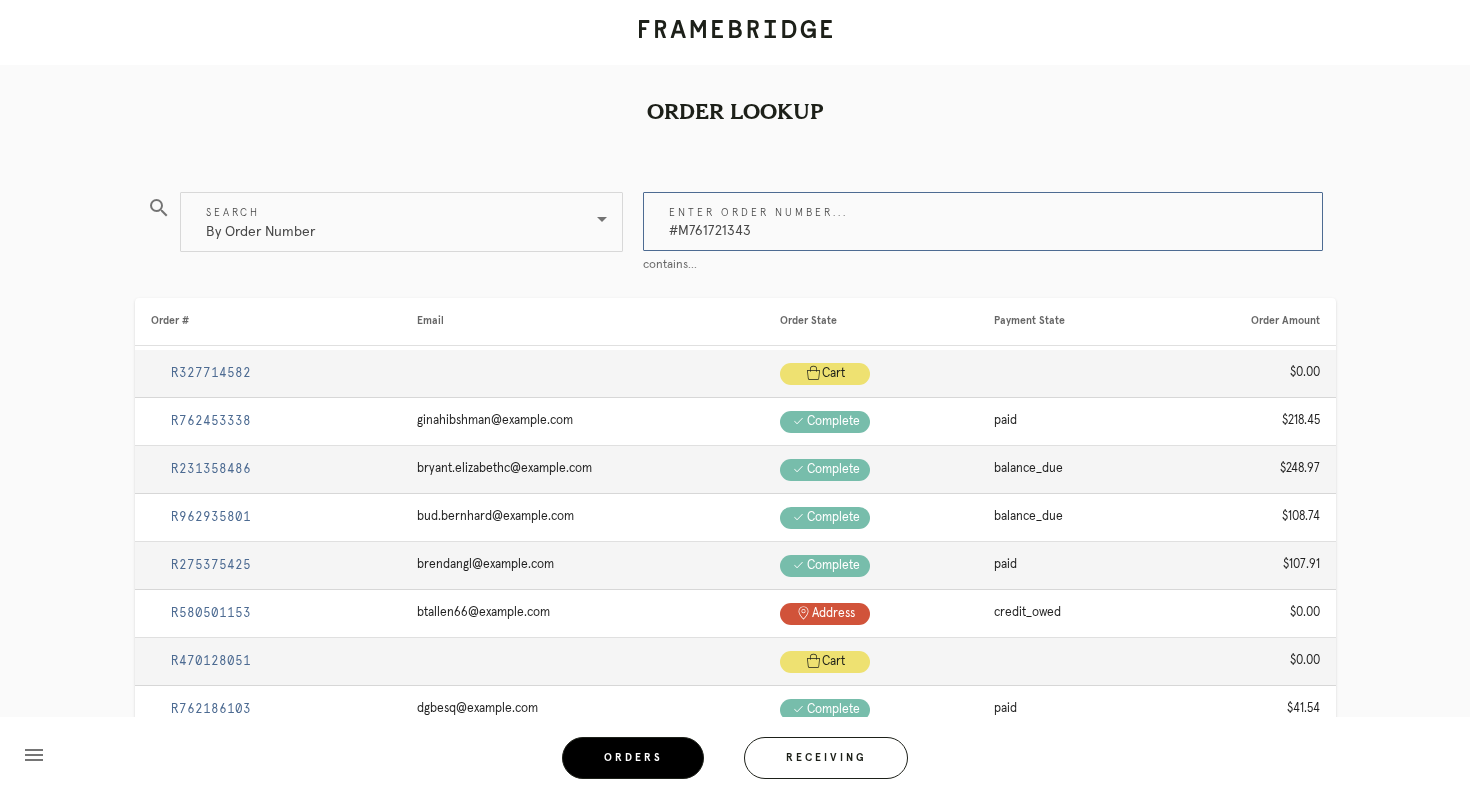 click on "#M761721343" at bounding box center (983, 221) 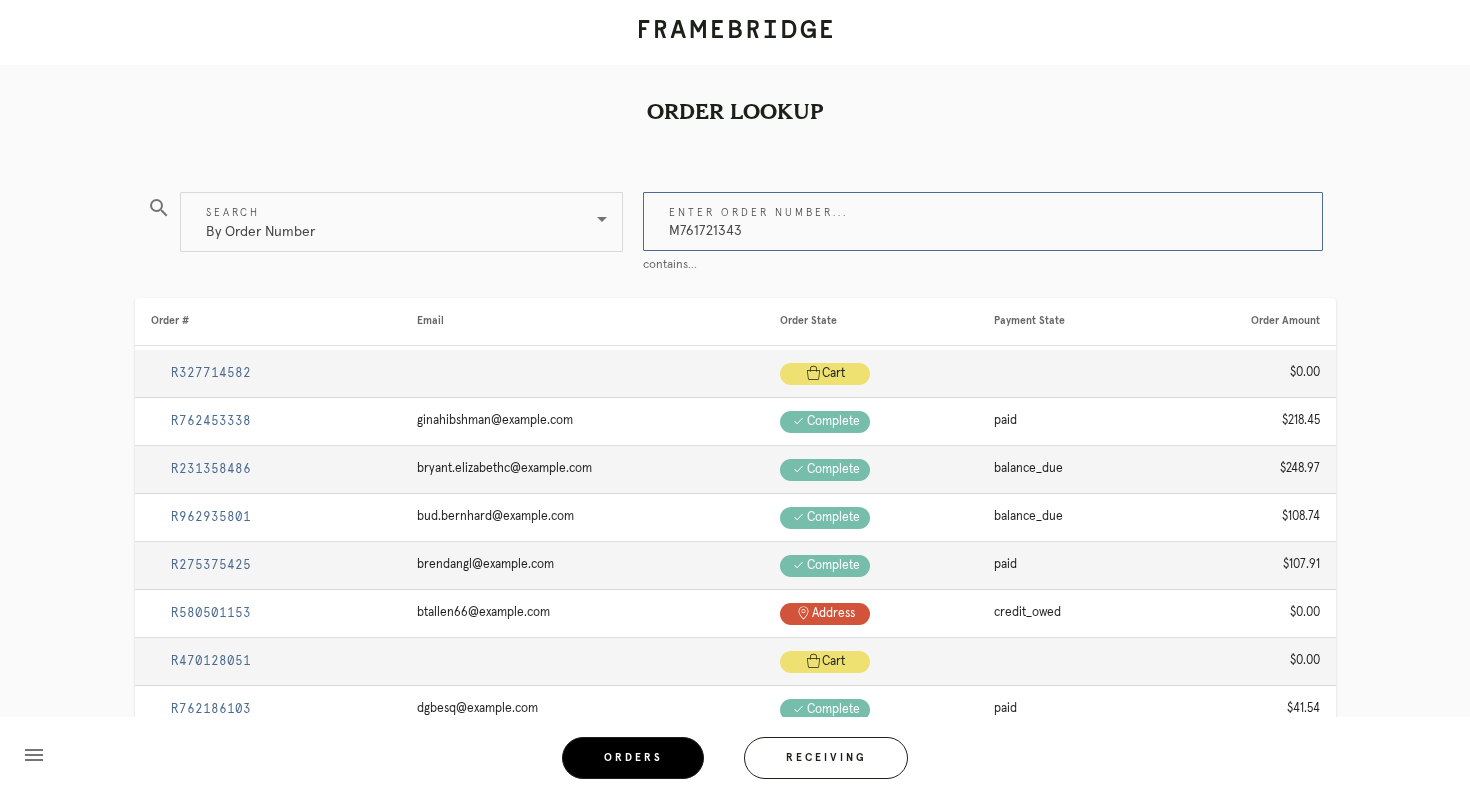 type on "M761721343" 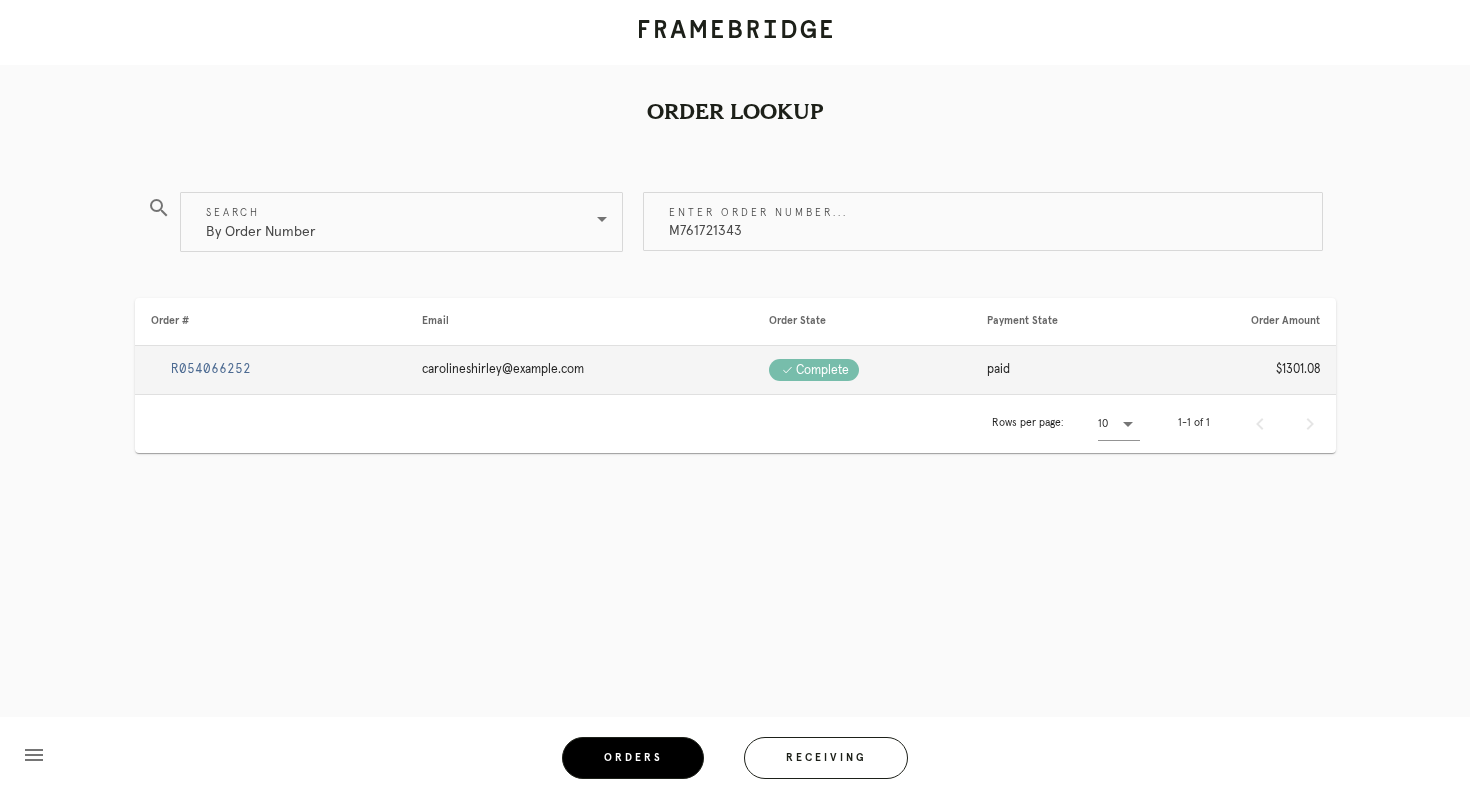 click on "R054066252" at bounding box center (211, 369) 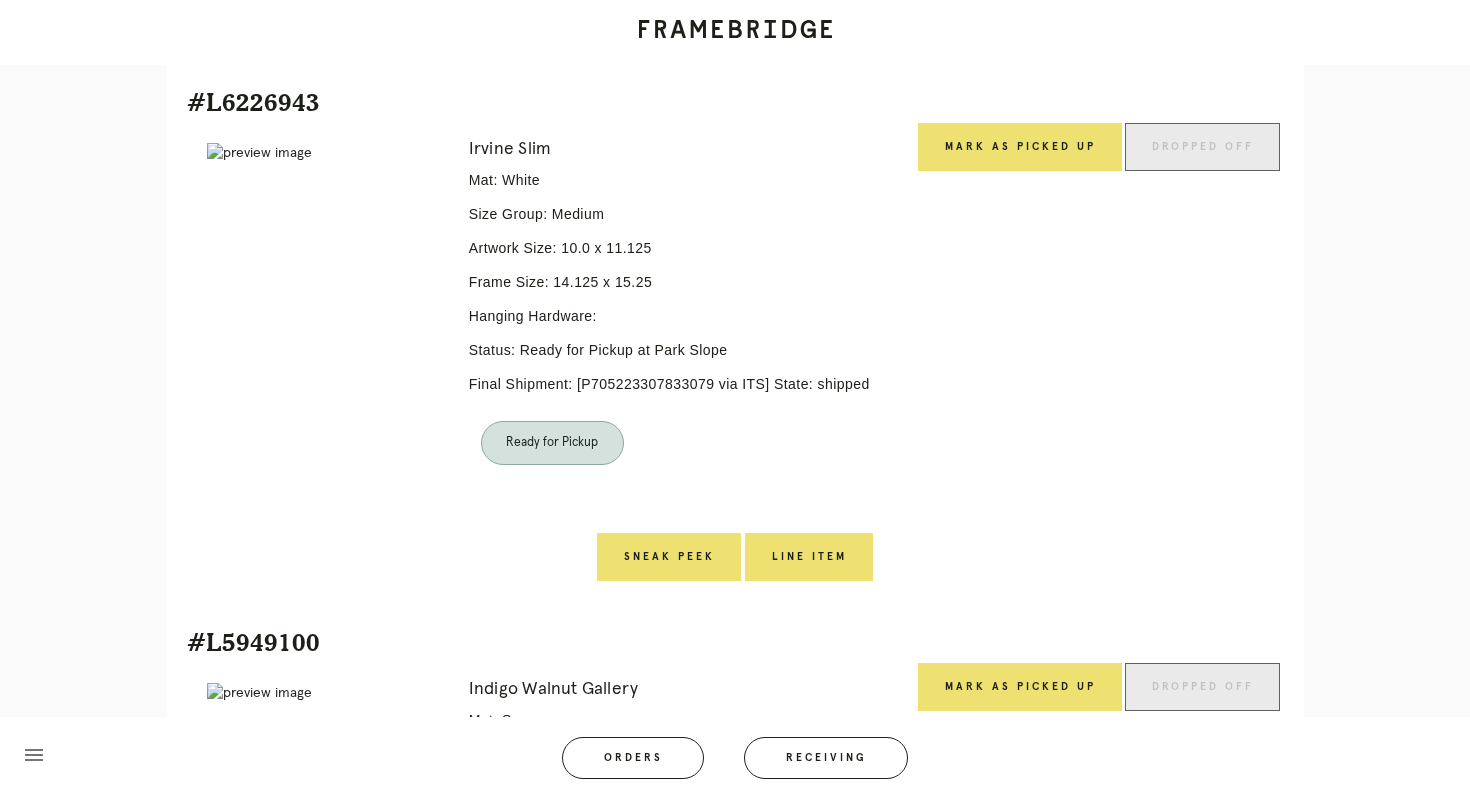 scroll, scrollTop: 0, scrollLeft: 0, axis: both 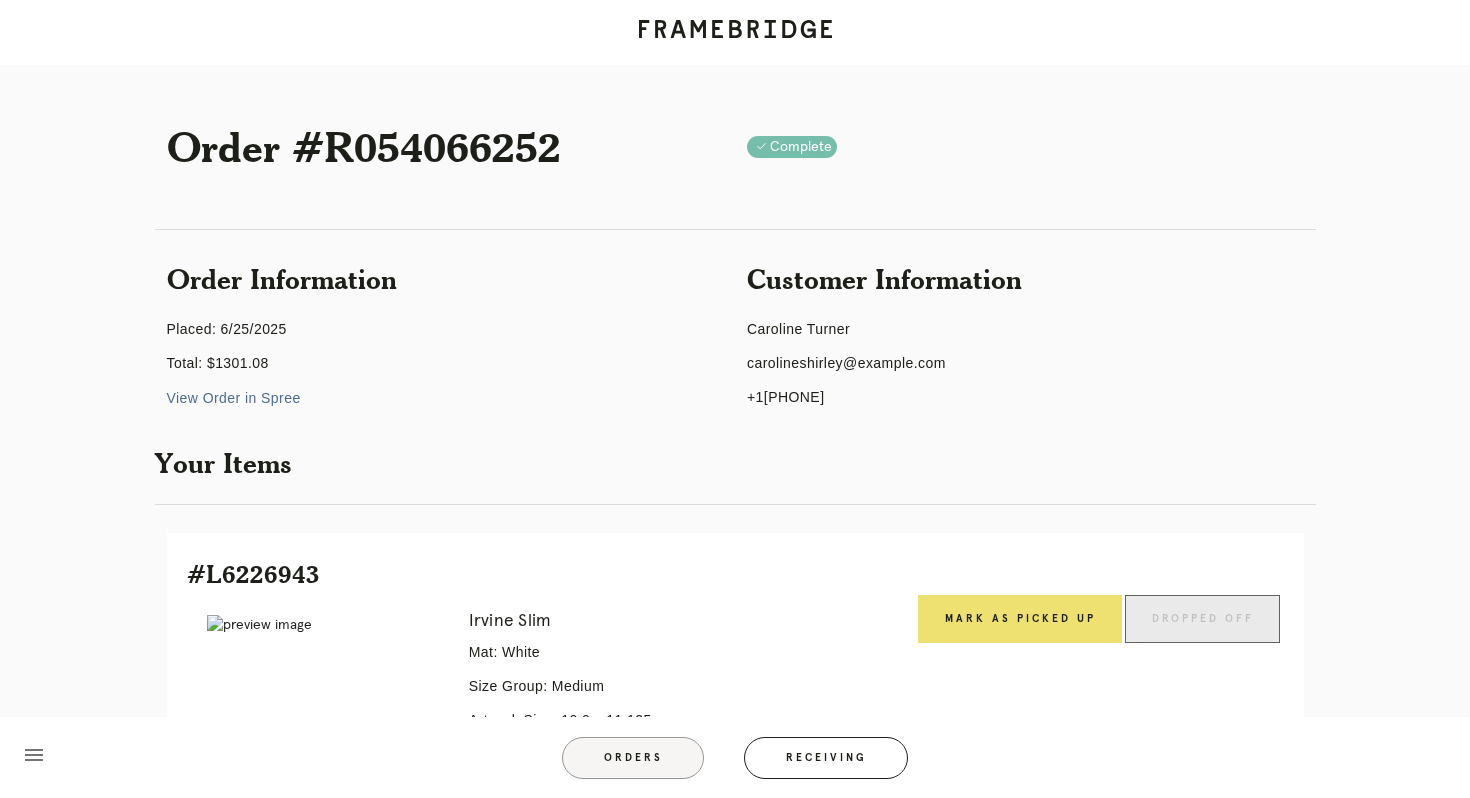 click on "Orders" at bounding box center (633, 758) 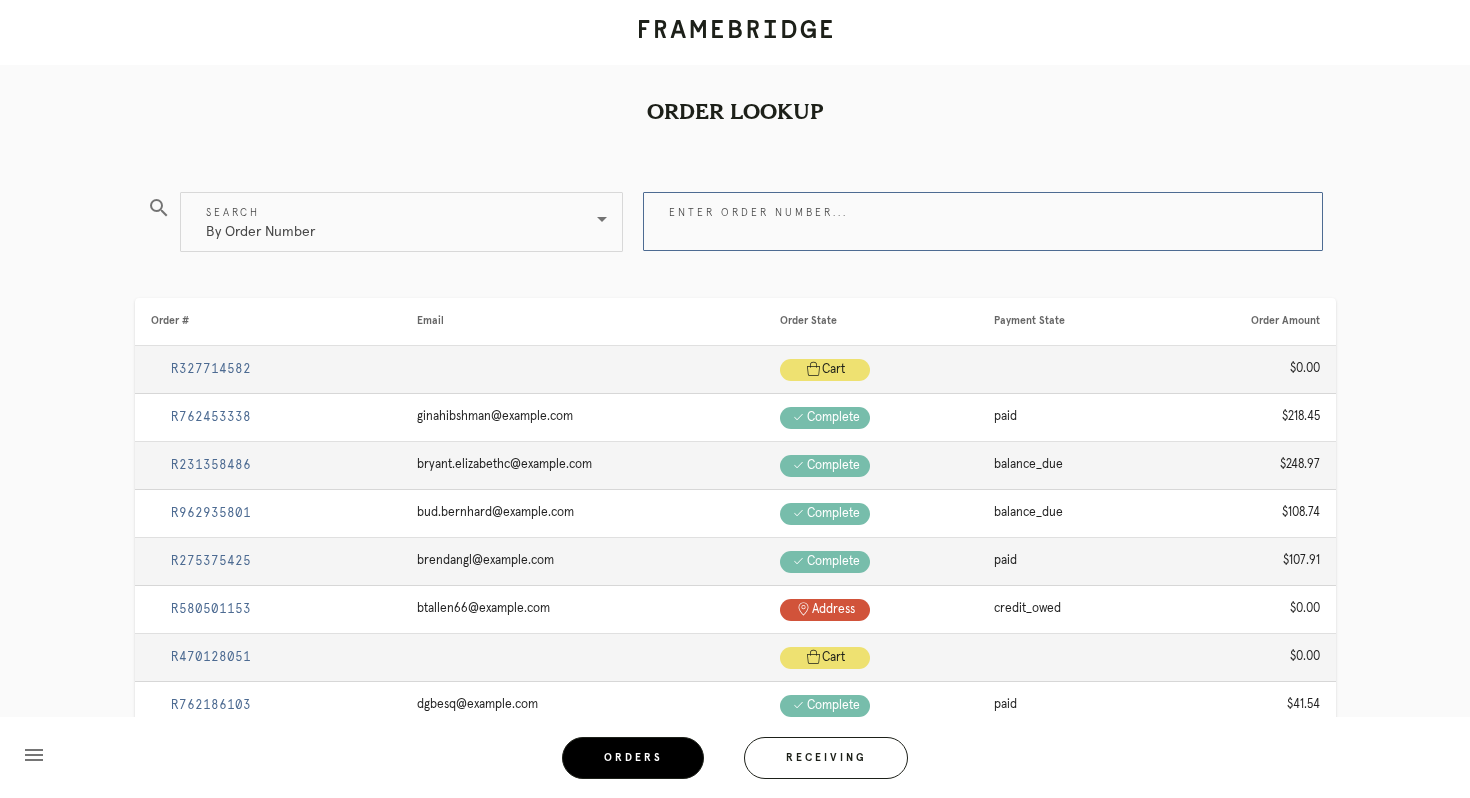 click on "Enter order number..." at bounding box center [983, 221] 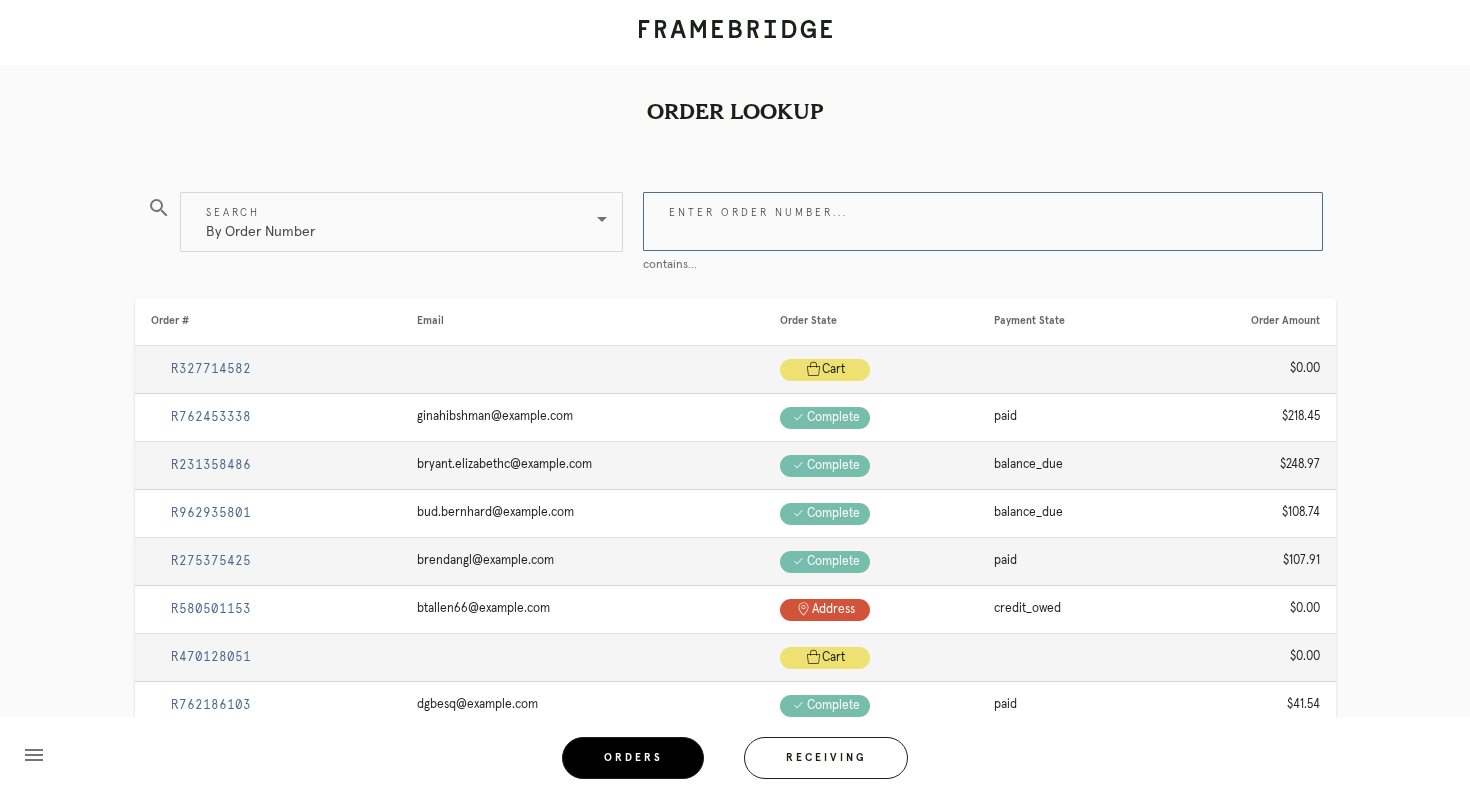 paste on "M761721403" 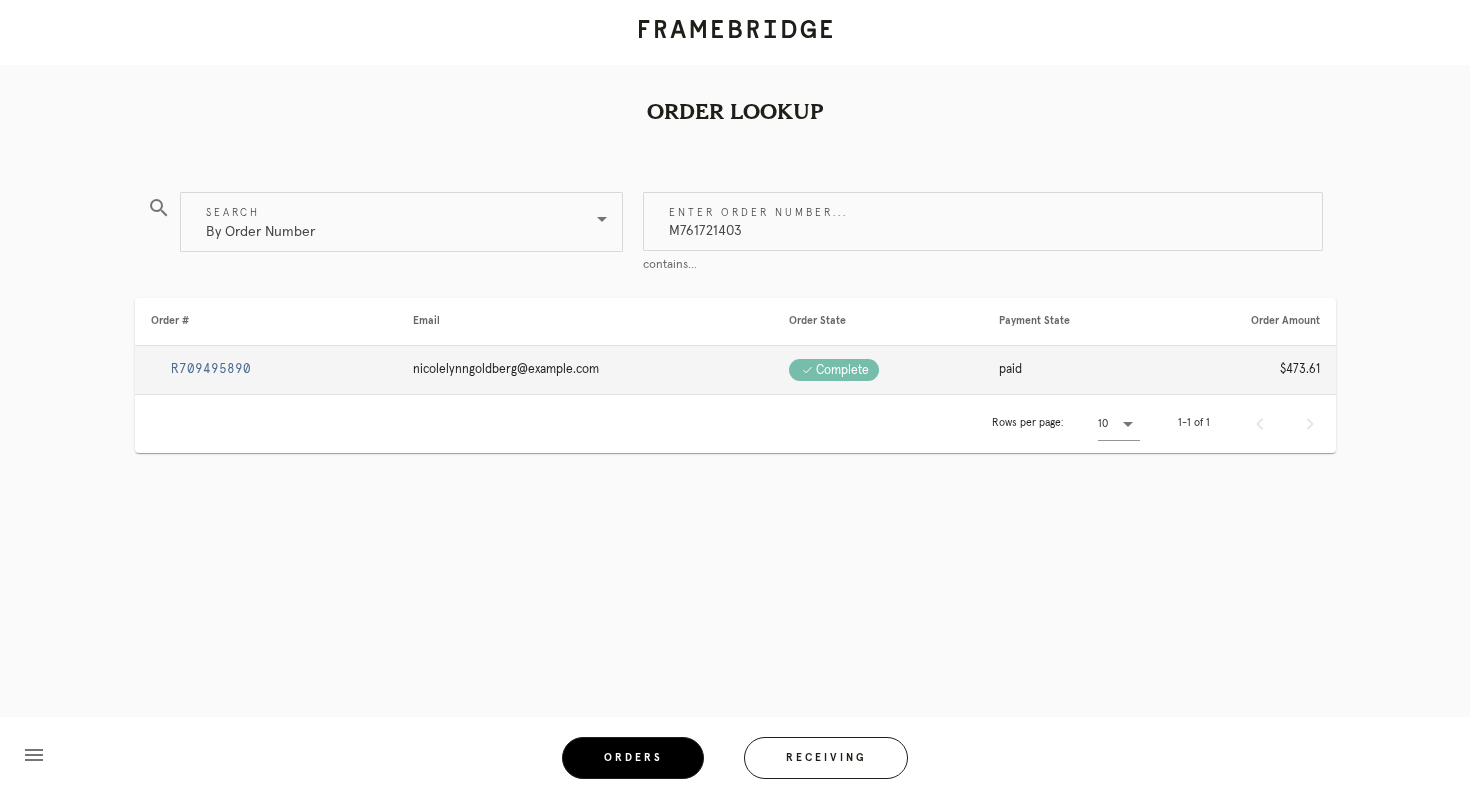 type on "M761721403" 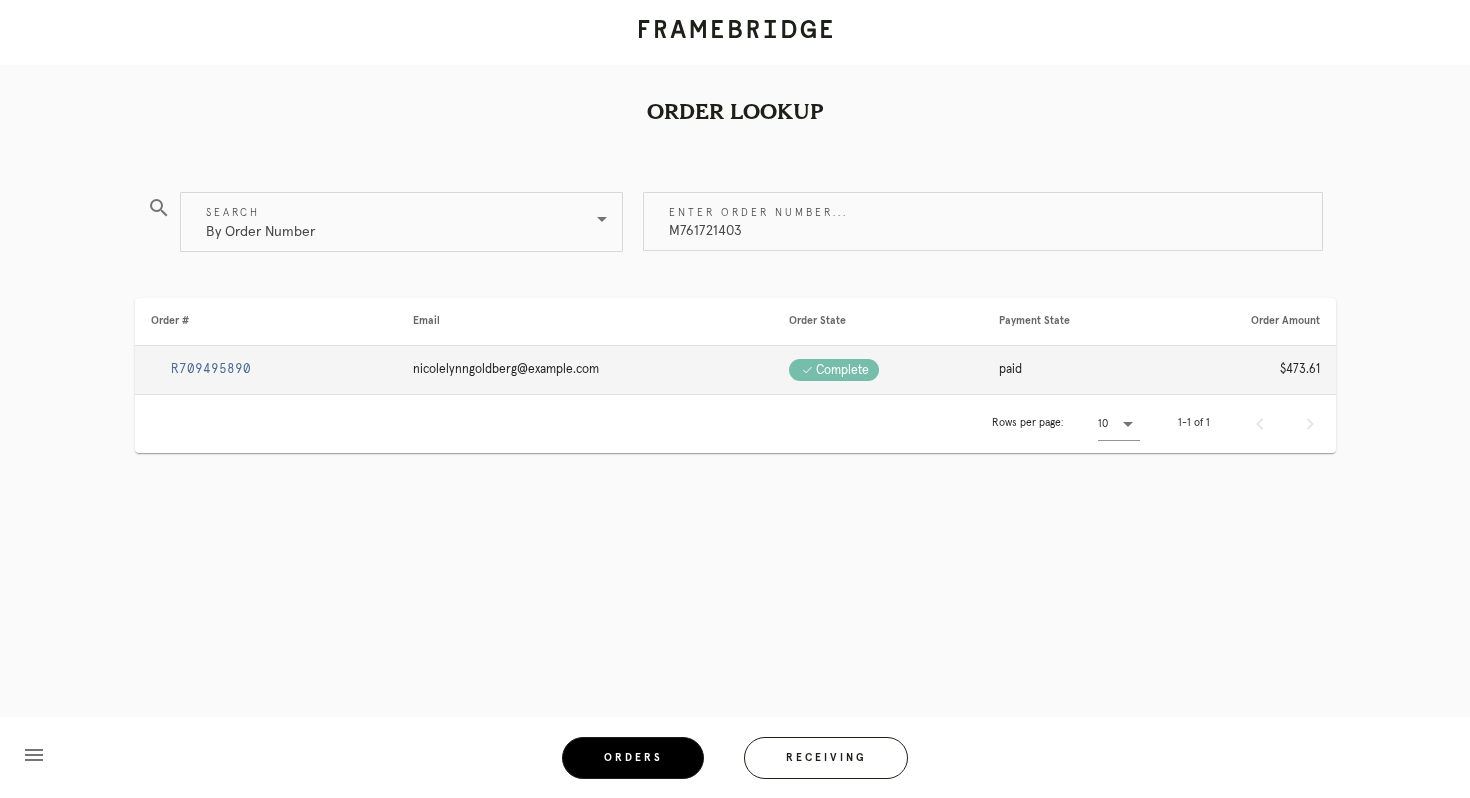 click on "R709495890" at bounding box center (211, 369) 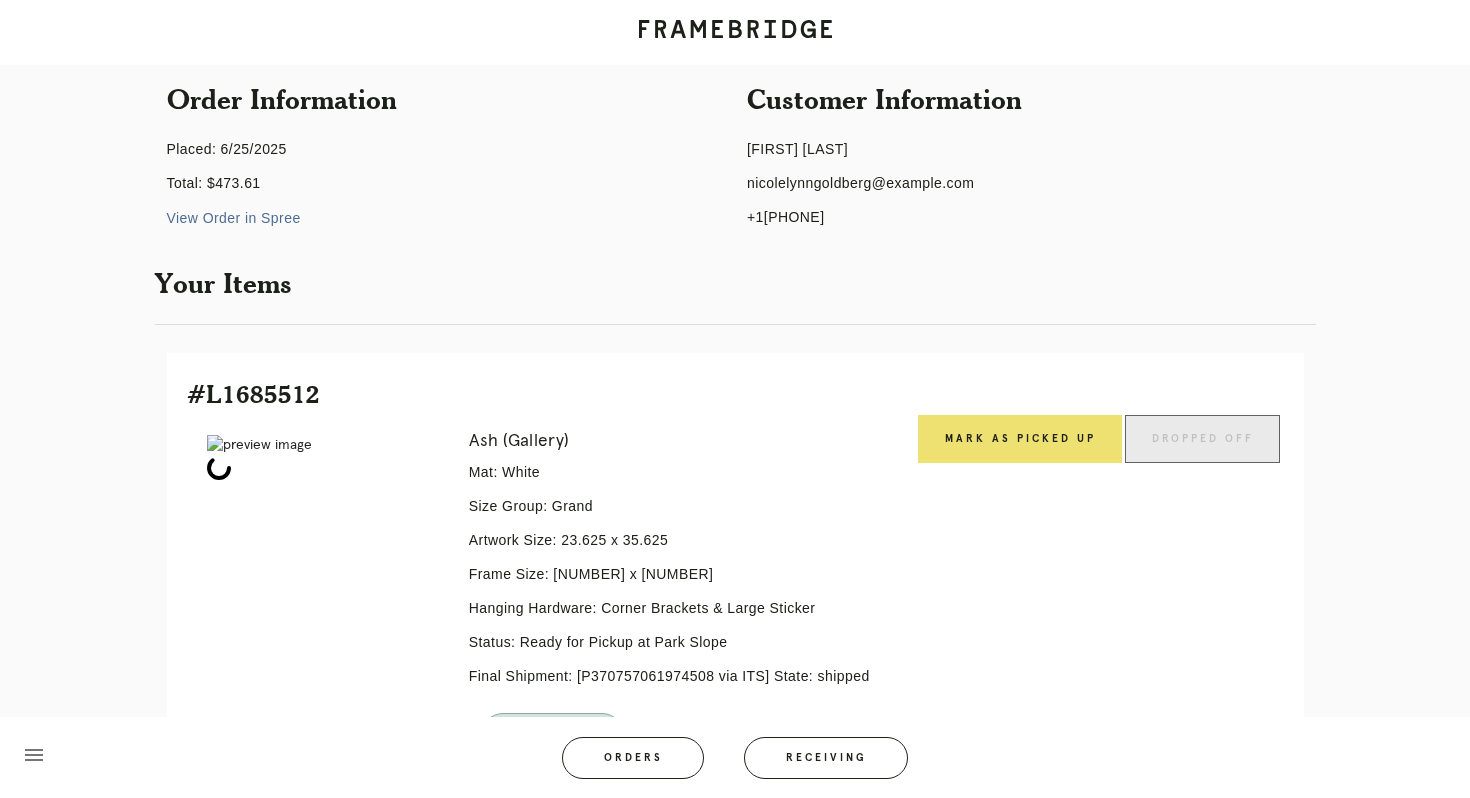 scroll, scrollTop: 178, scrollLeft: 0, axis: vertical 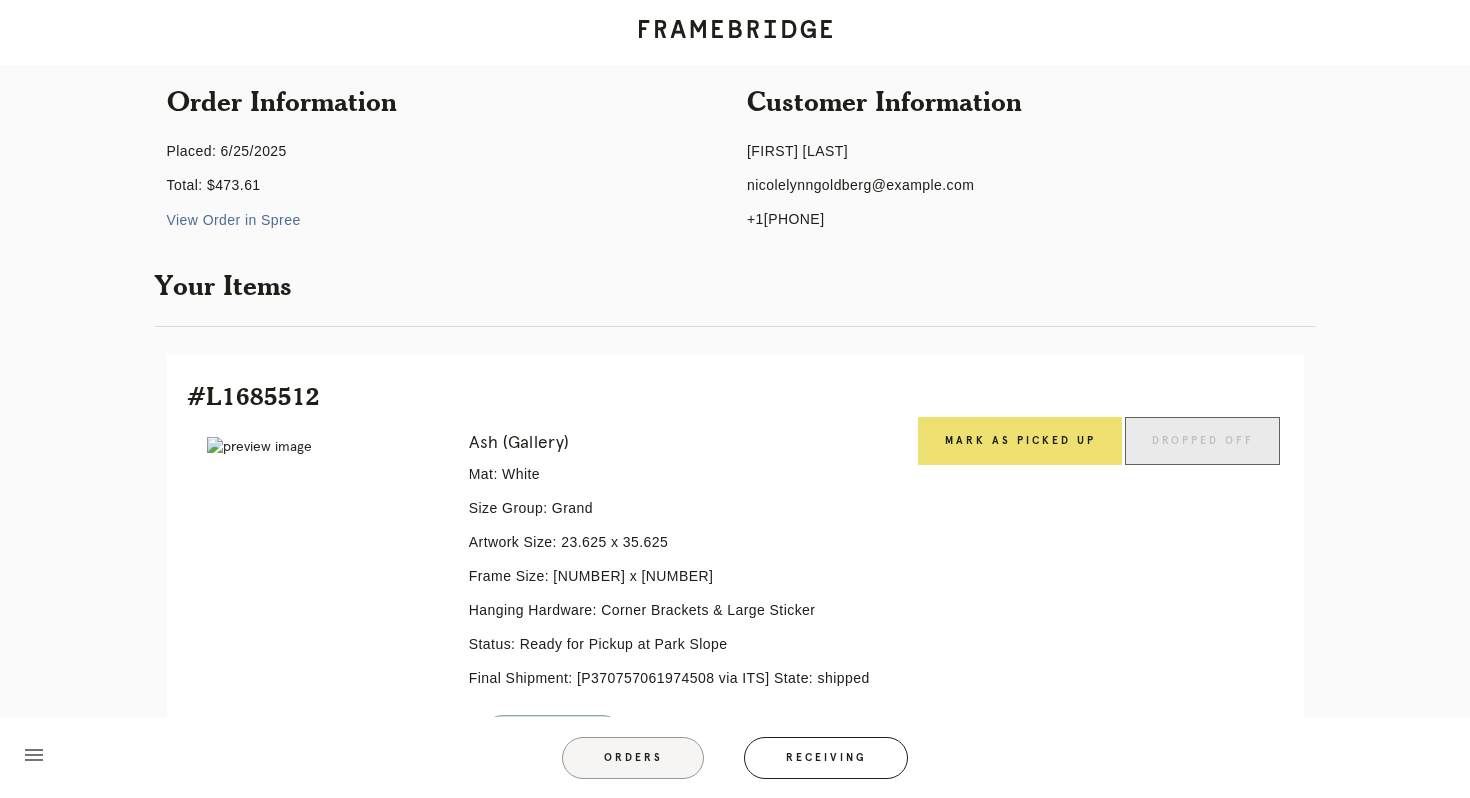 click on "Orders" at bounding box center [633, 758] 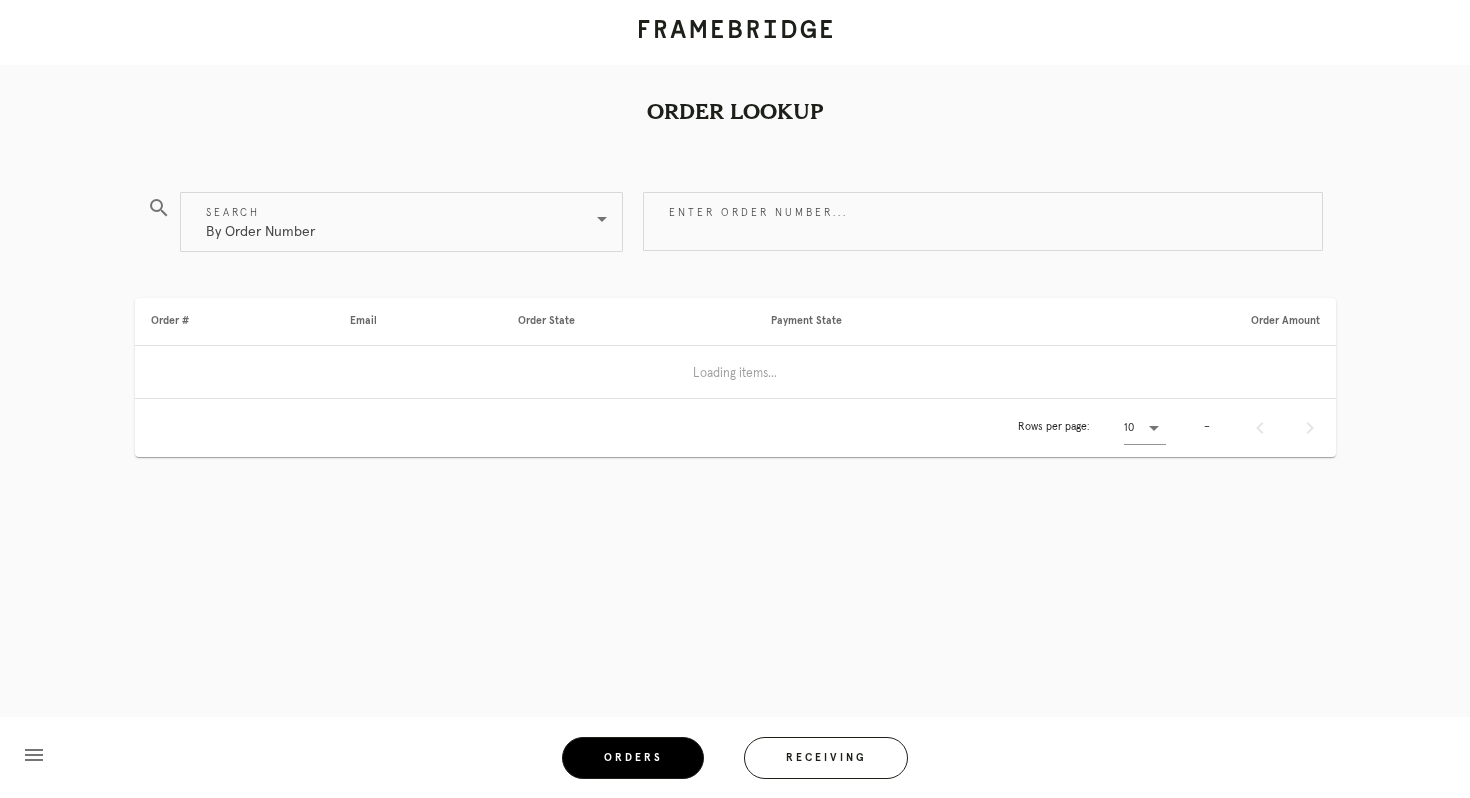 scroll, scrollTop: 0, scrollLeft: 0, axis: both 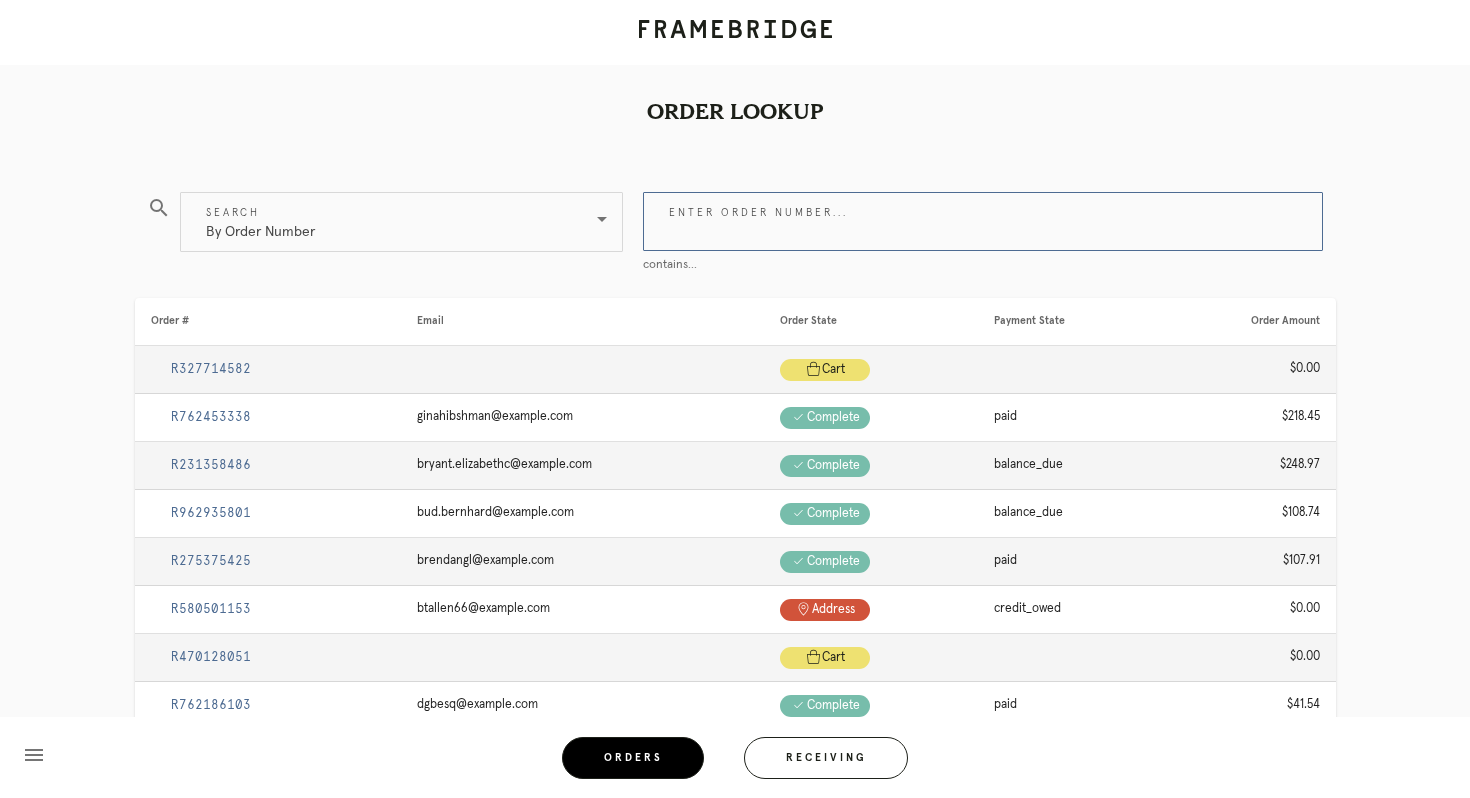click on "Enter order number..." at bounding box center (983, 221) 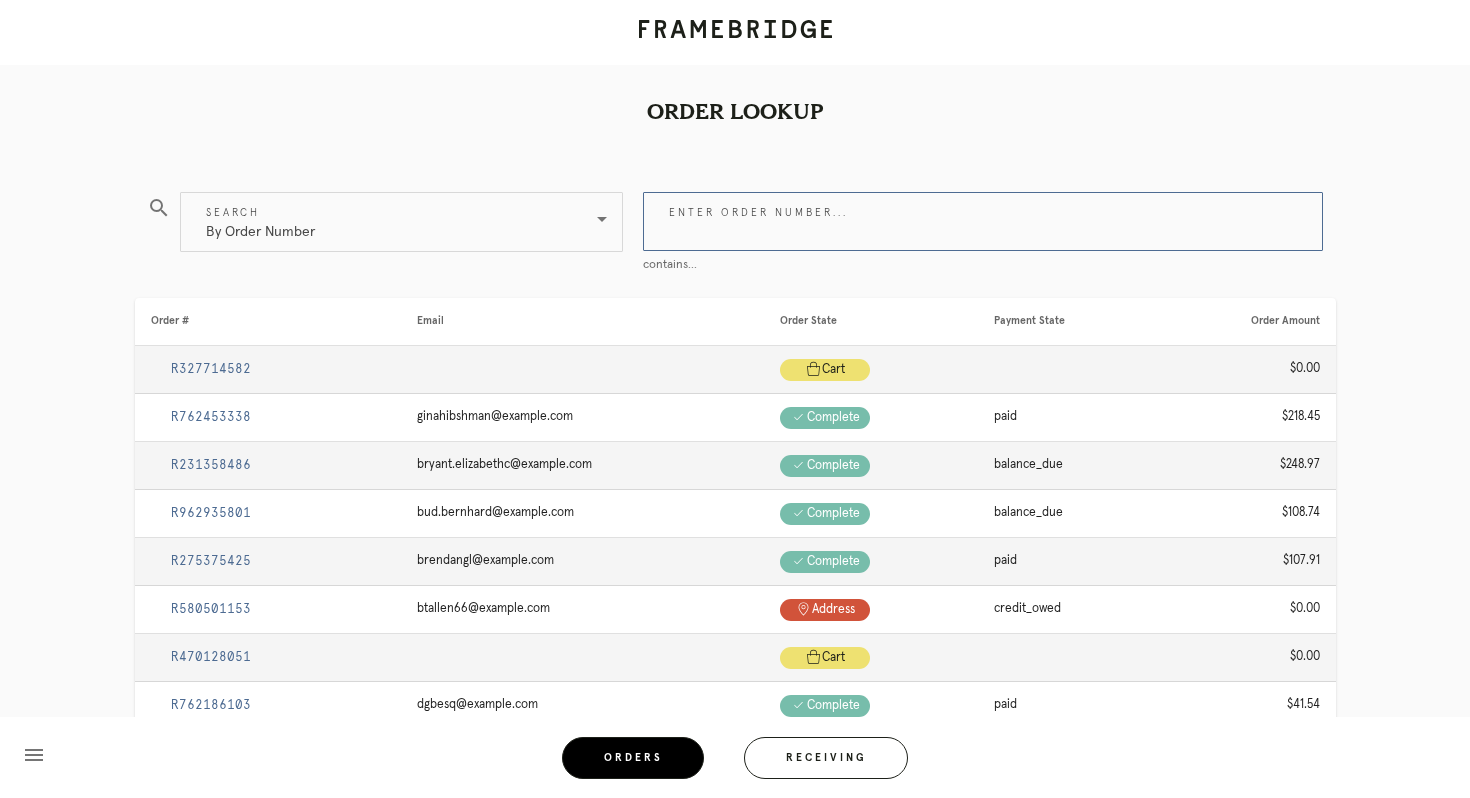 paste on "M761721517" 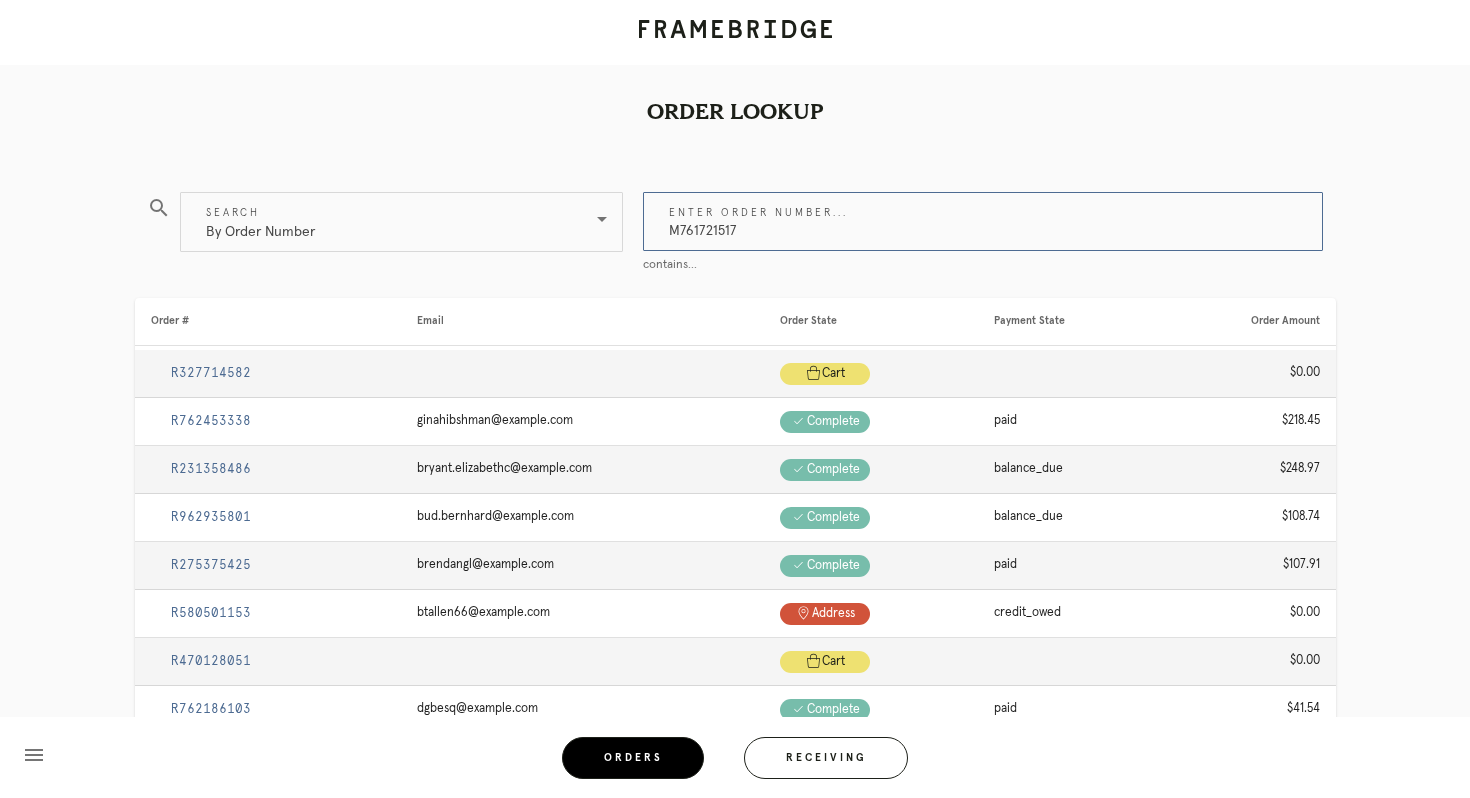 type on "M761721517" 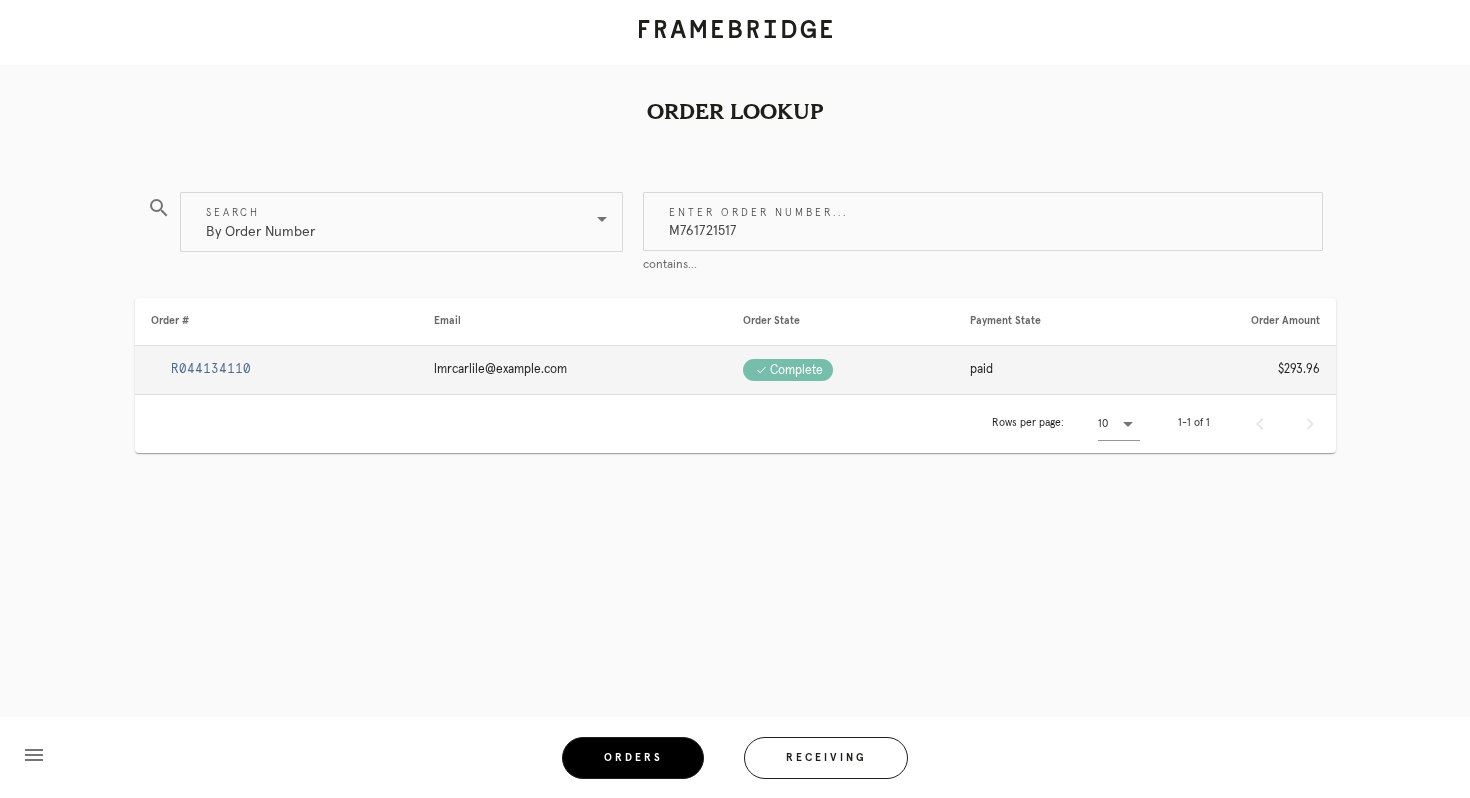 click on "R044134110" at bounding box center (211, 369) 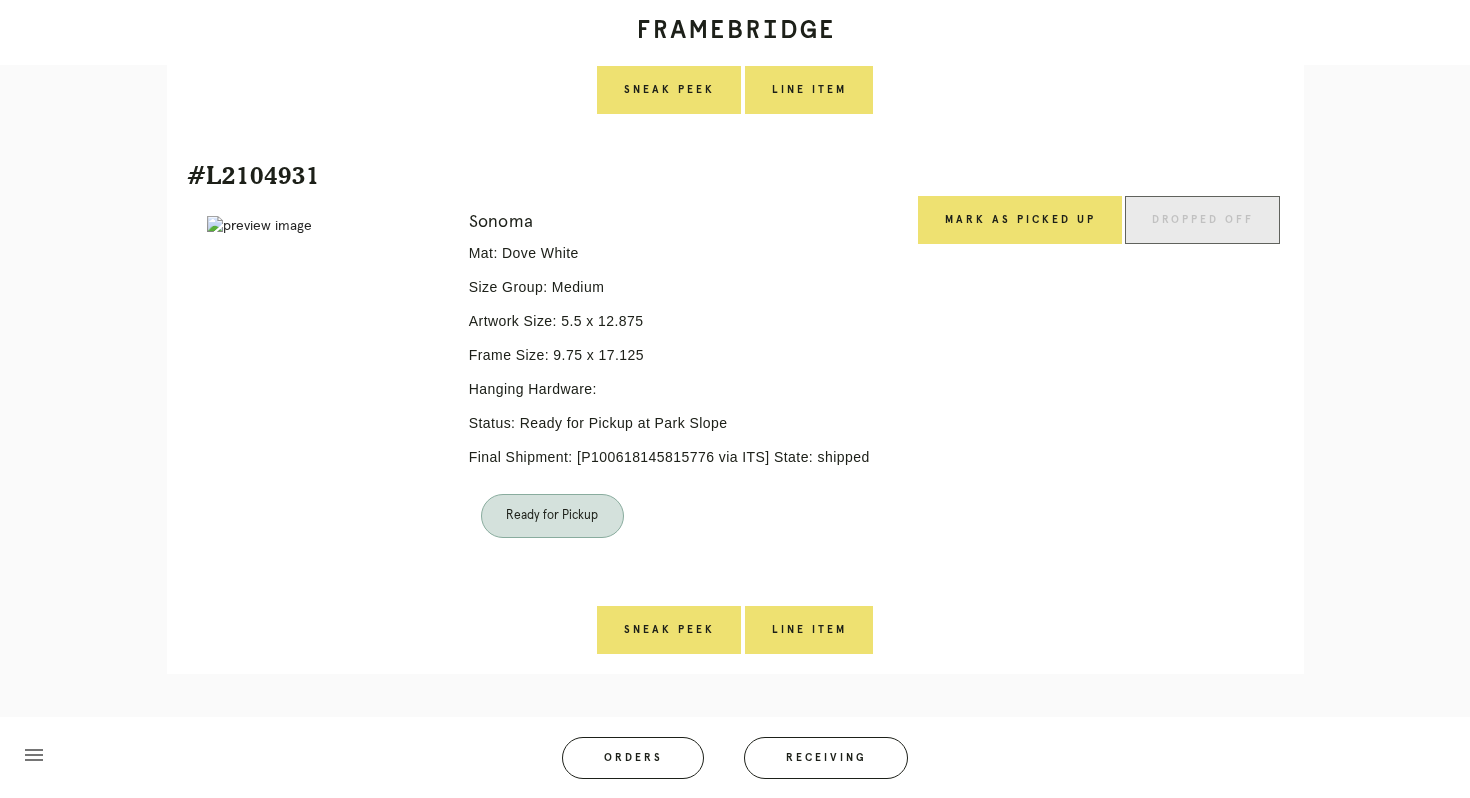scroll, scrollTop: 1027, scrollLeft: 0, axis: vertical 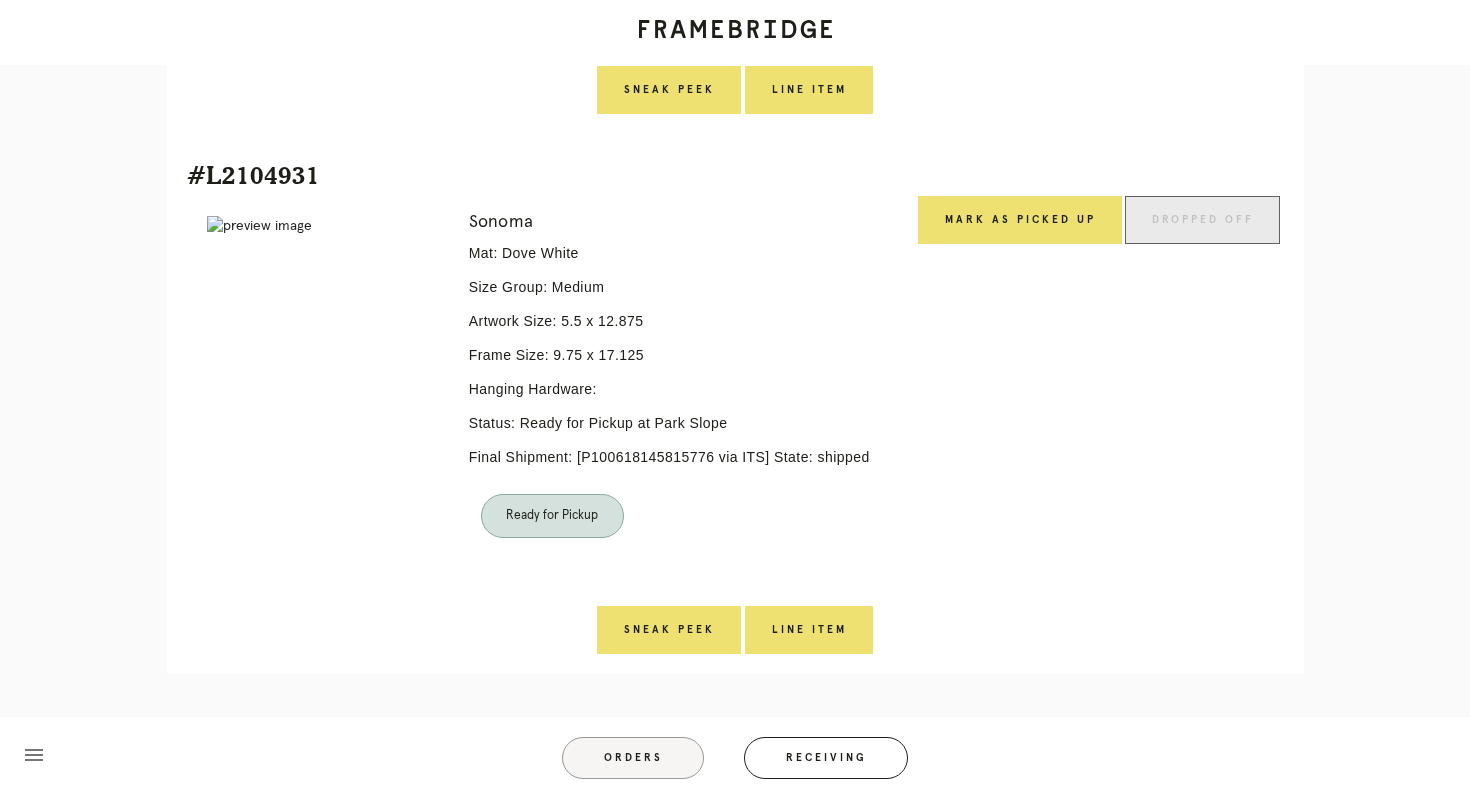click on "Orders" at bounding box center [633, 758] 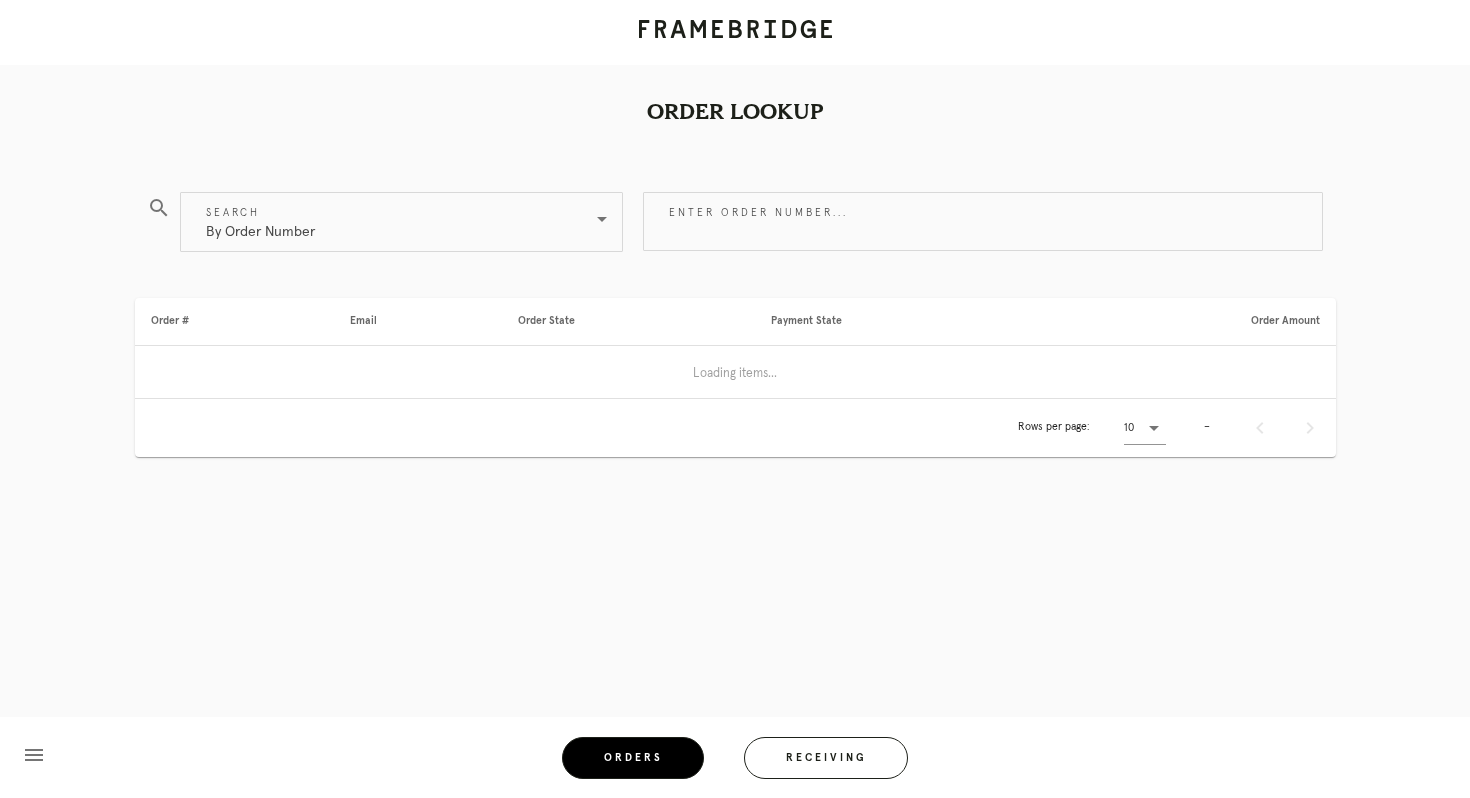 scroll, scrollTop: 0, scrollLeft: 0, axis: both 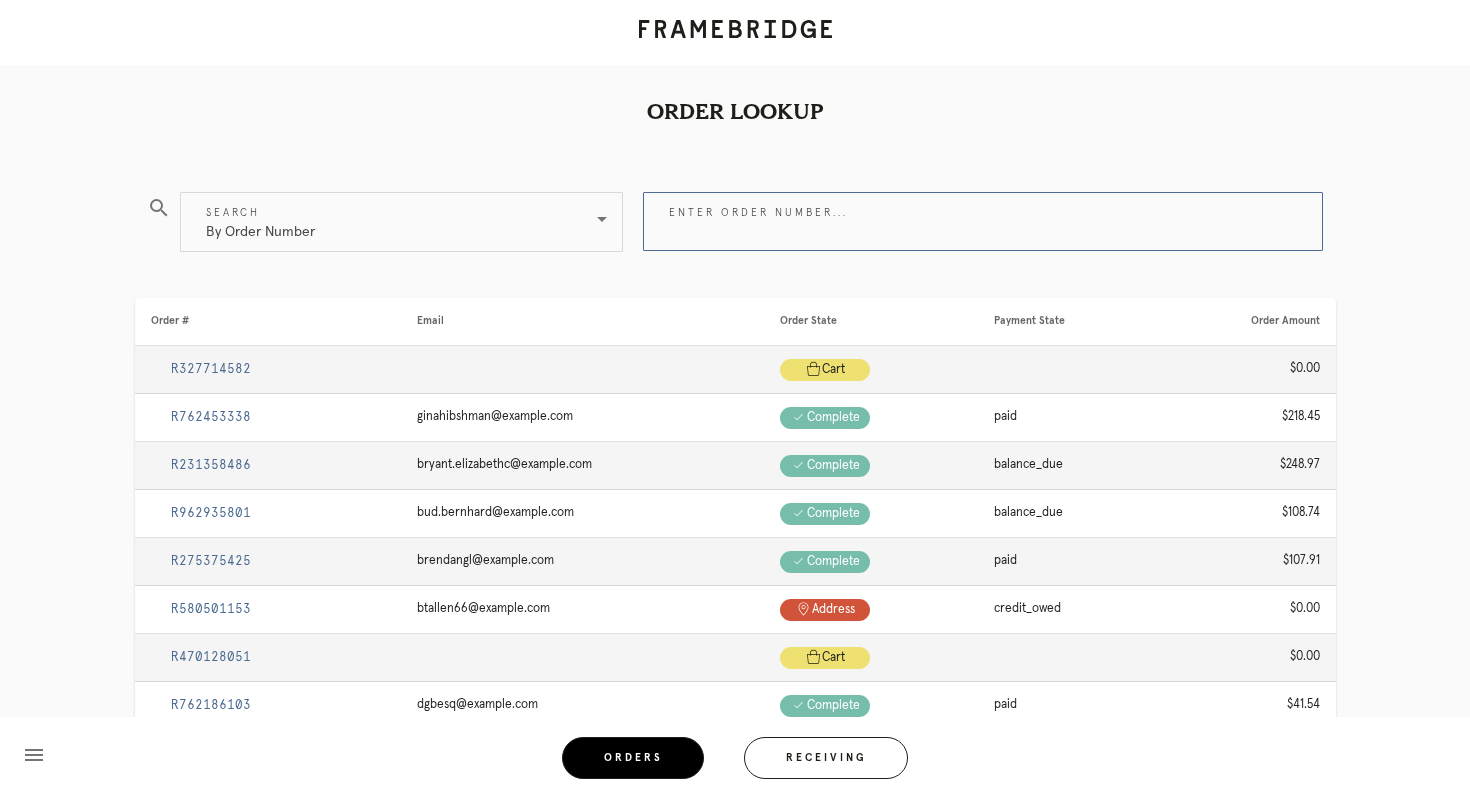 click on "Enter order number..." at bounding box center (983, 221) 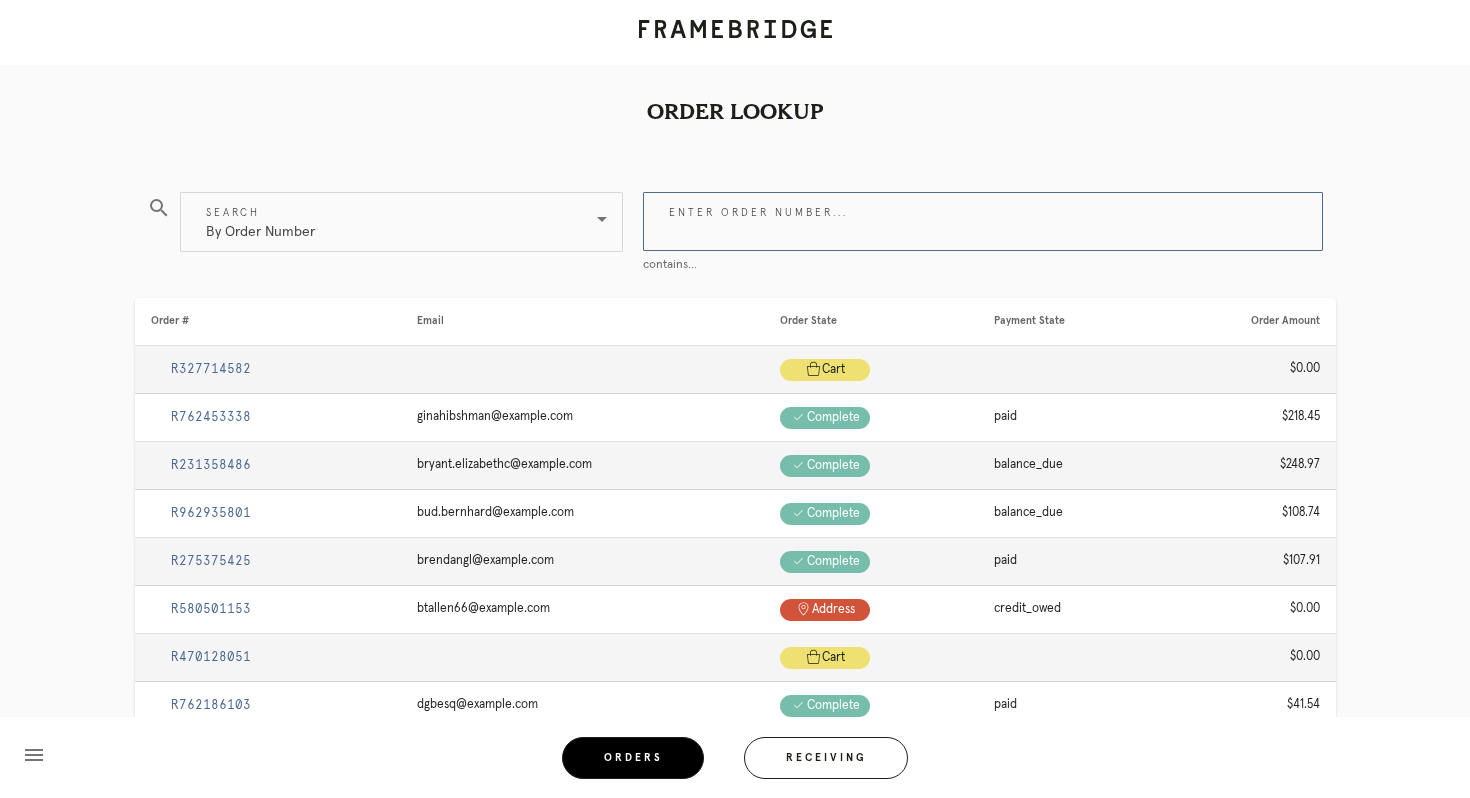 paste on "M761721374" 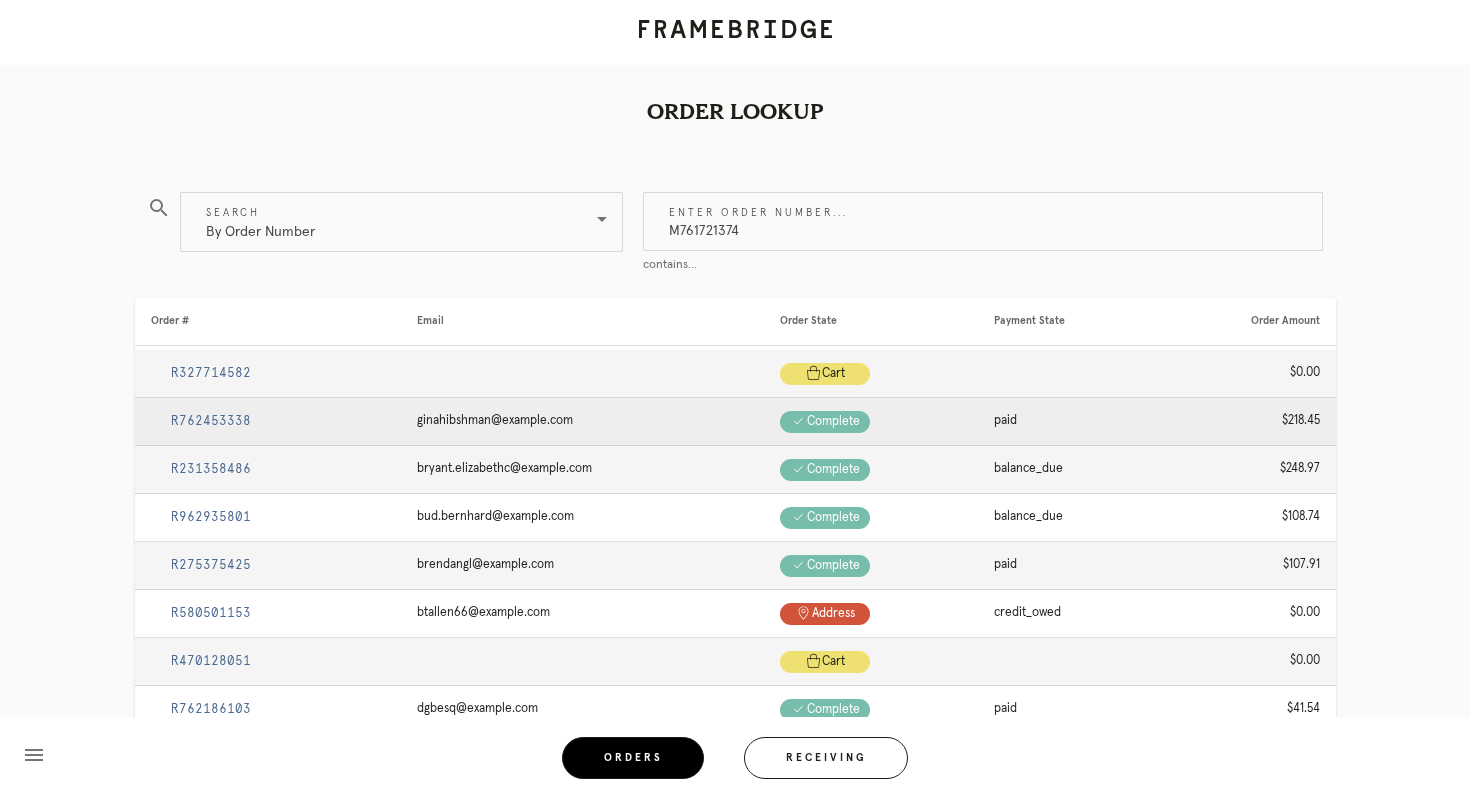 type on "M761721374" 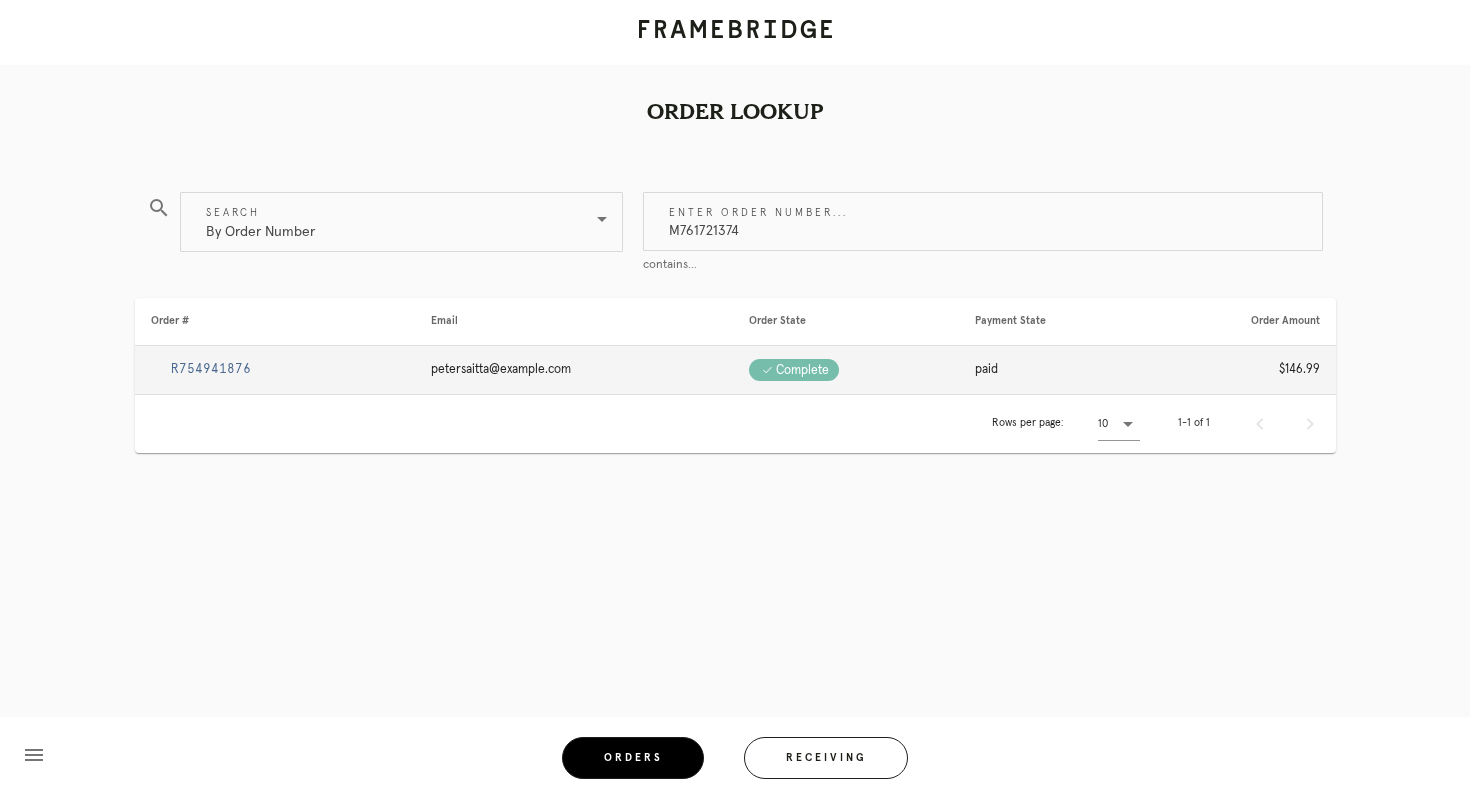 click on "R754941876" at bounding box center [211, 369] 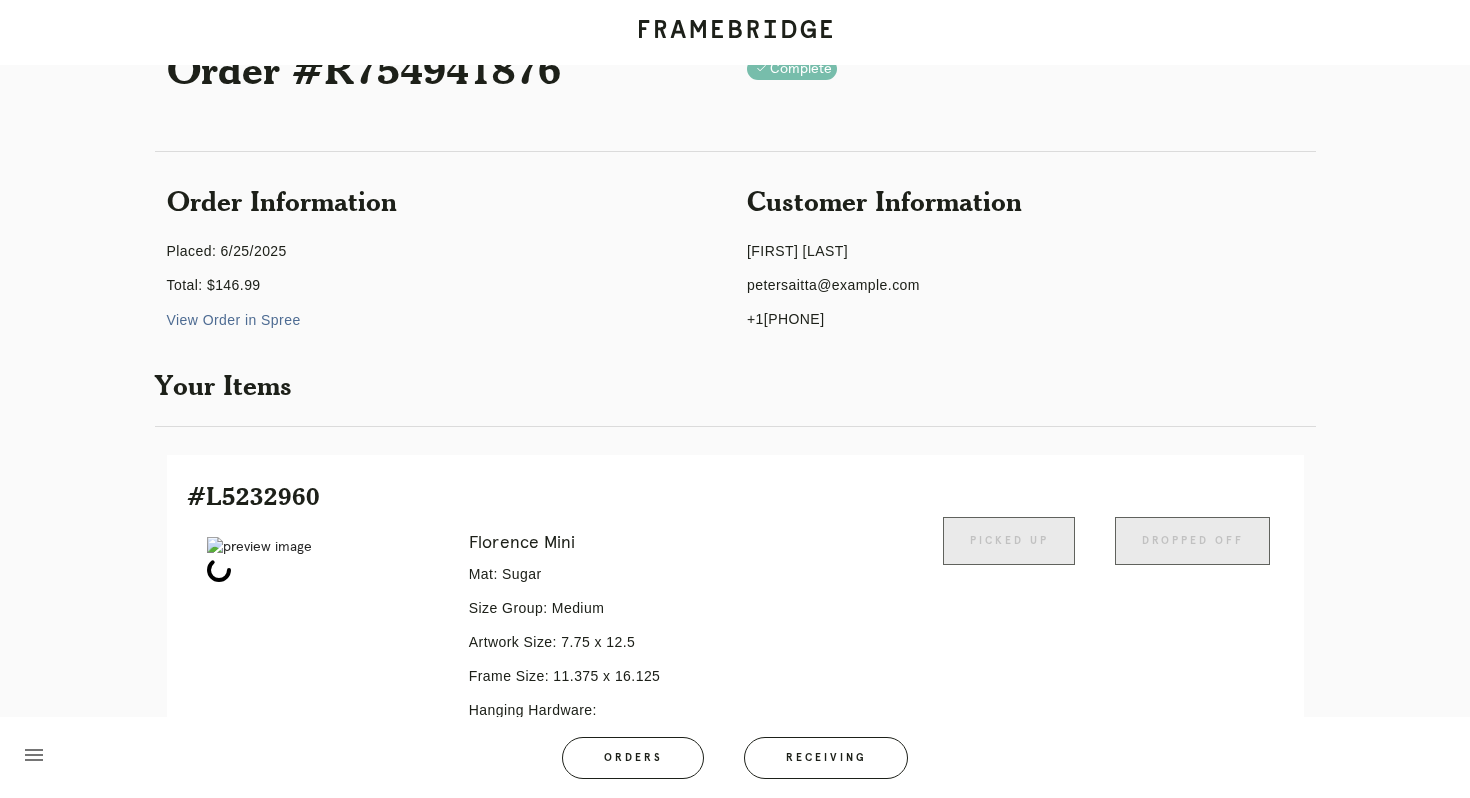 scroll, scrollTop: 80, scrollLeft: 0, axis: vertical 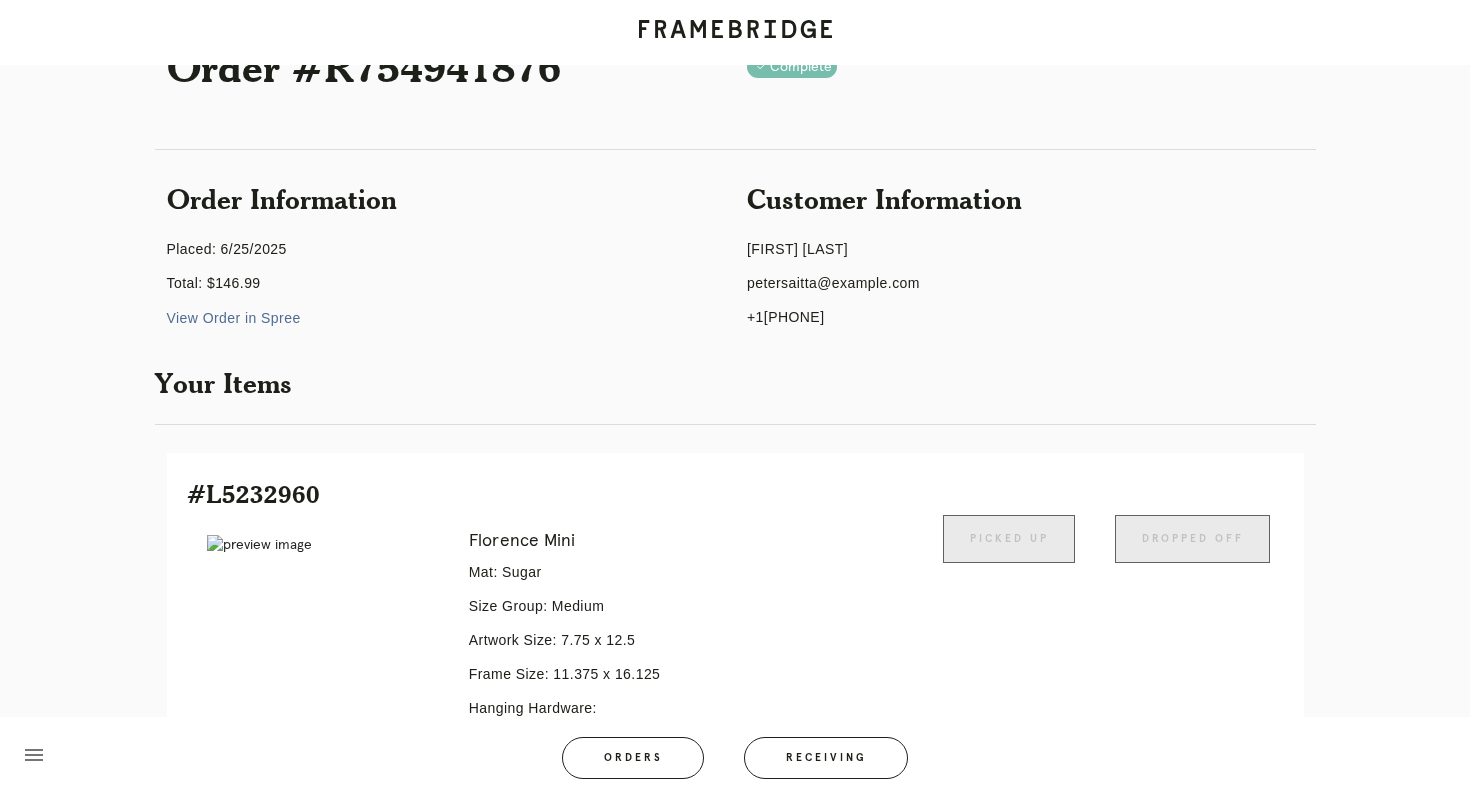 click on "petersaitta@example.com" at bounding box center [445, 283] 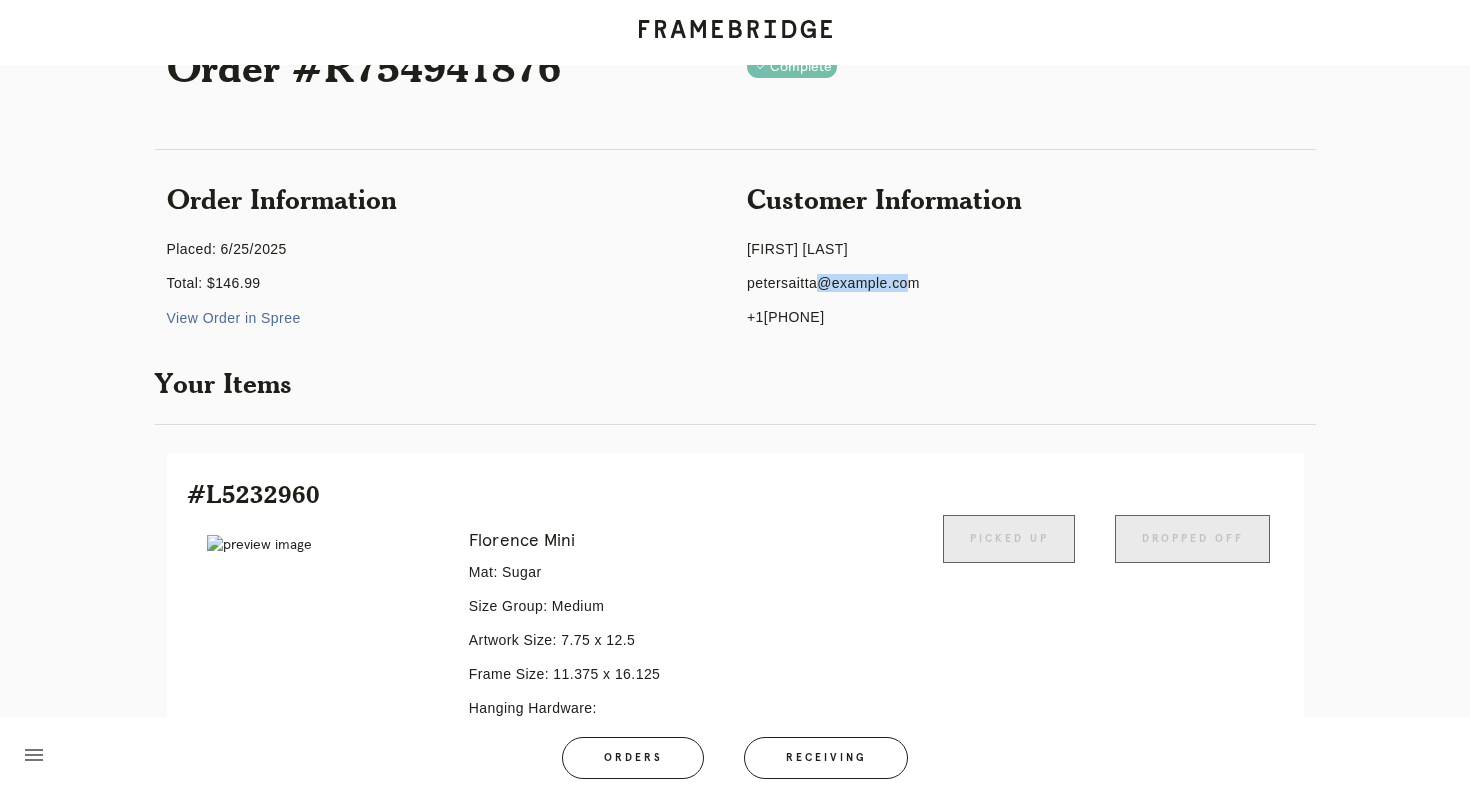 click on "petersaitta@example.com" at bounding box center [445, 283] 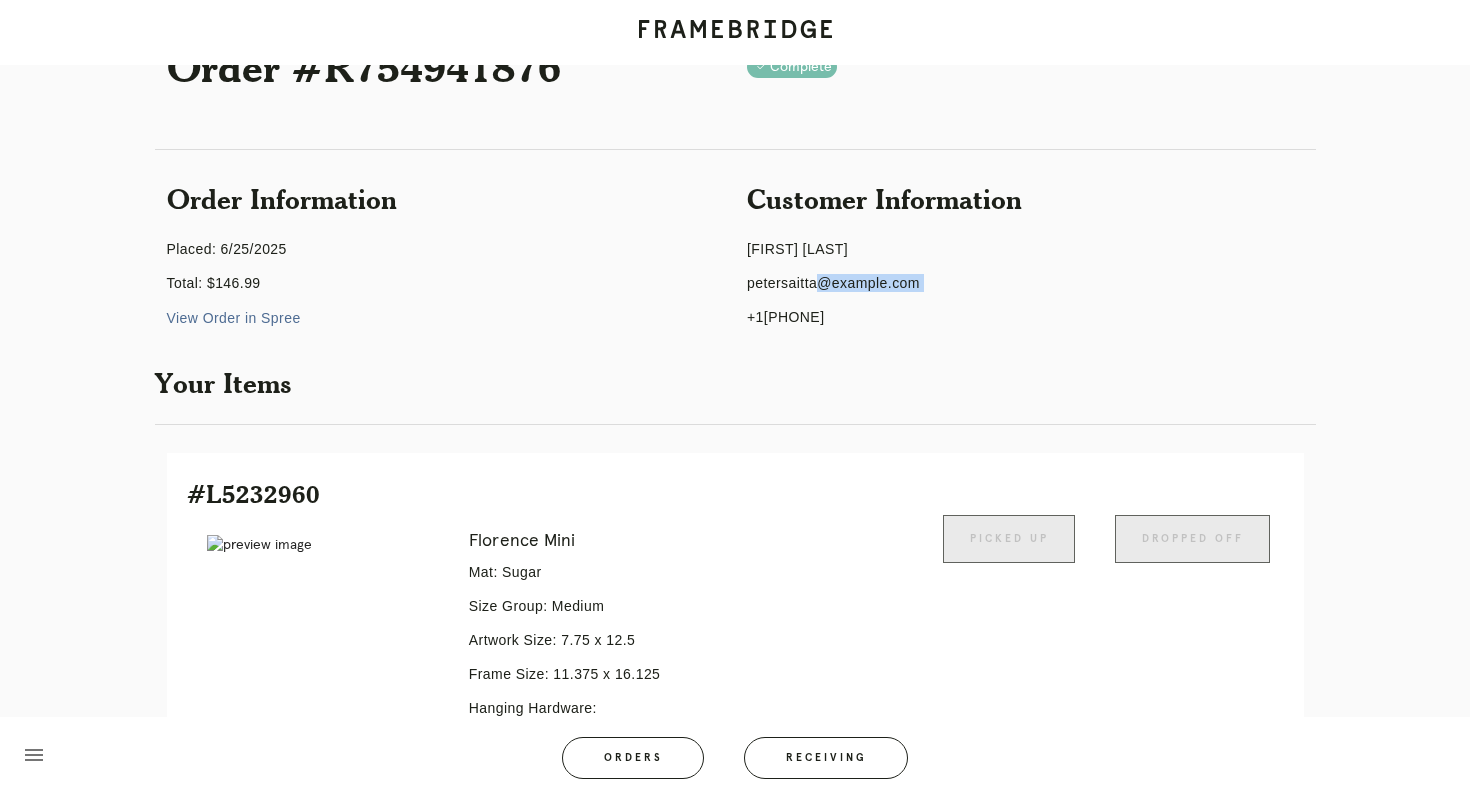 click on "petersaitta@example.com" at bounding box center [445, 283] 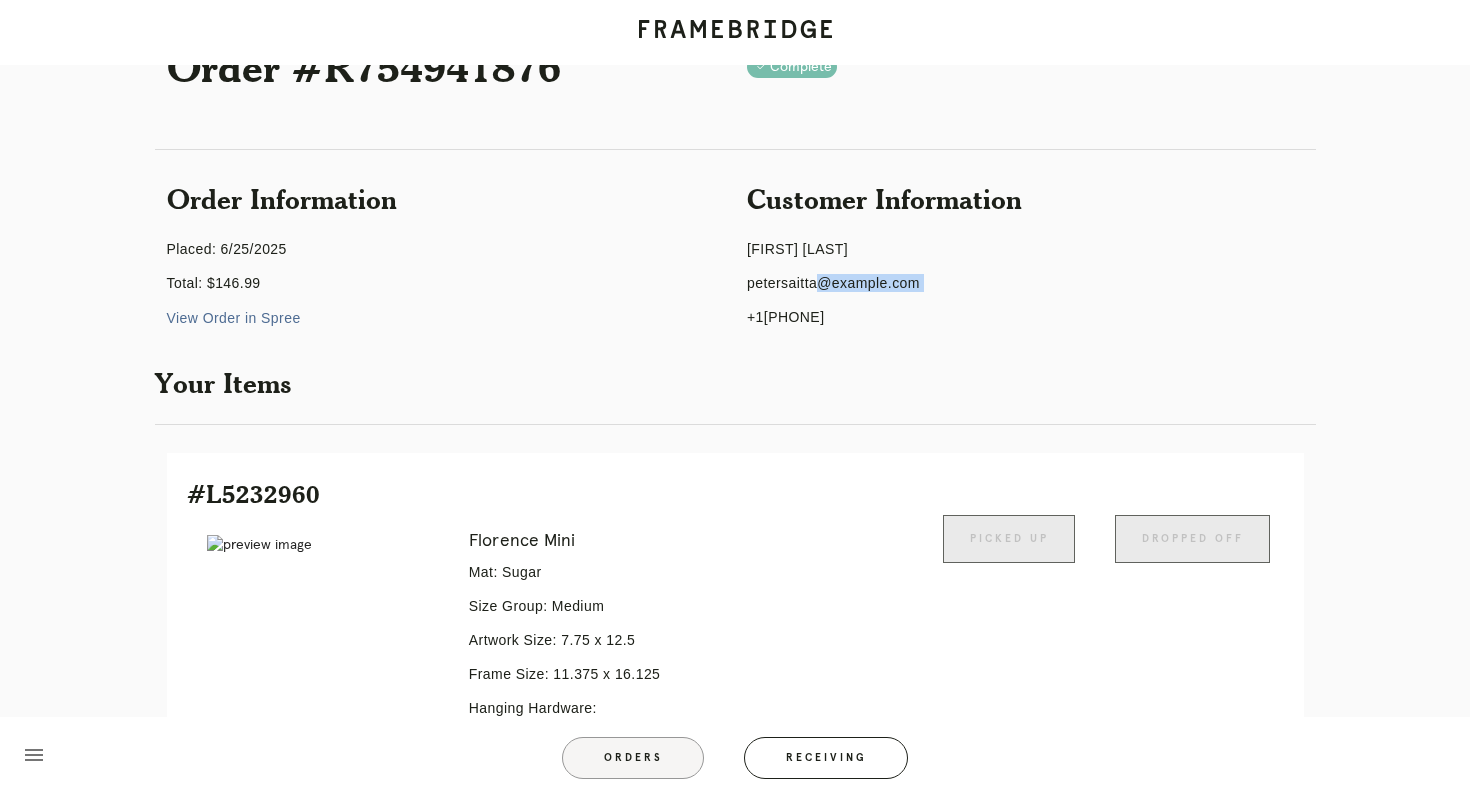 click on "Orders" at bounding box center [633, 758] 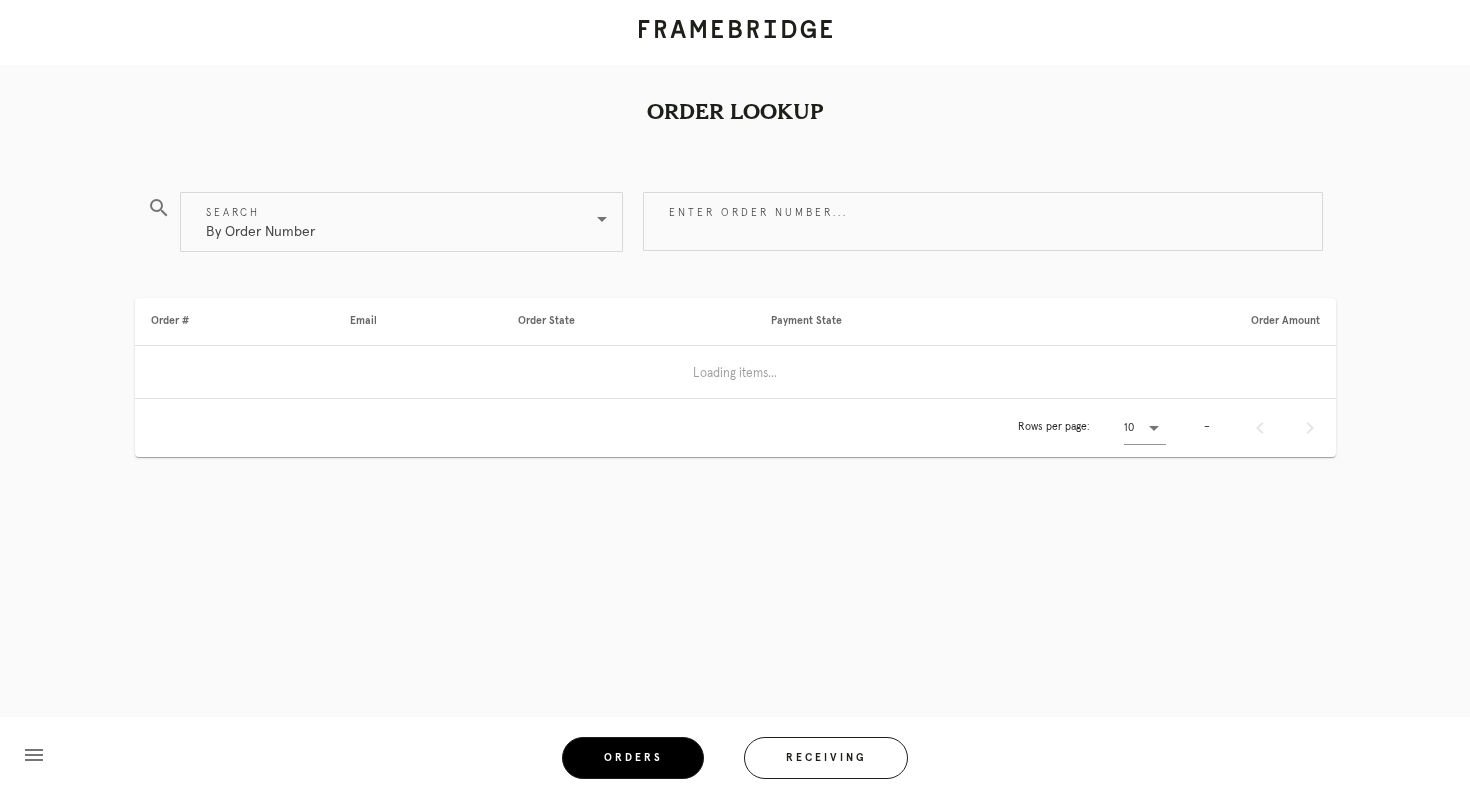 scroll, scrollTop: 0, scrollLeft: 0, axis: both 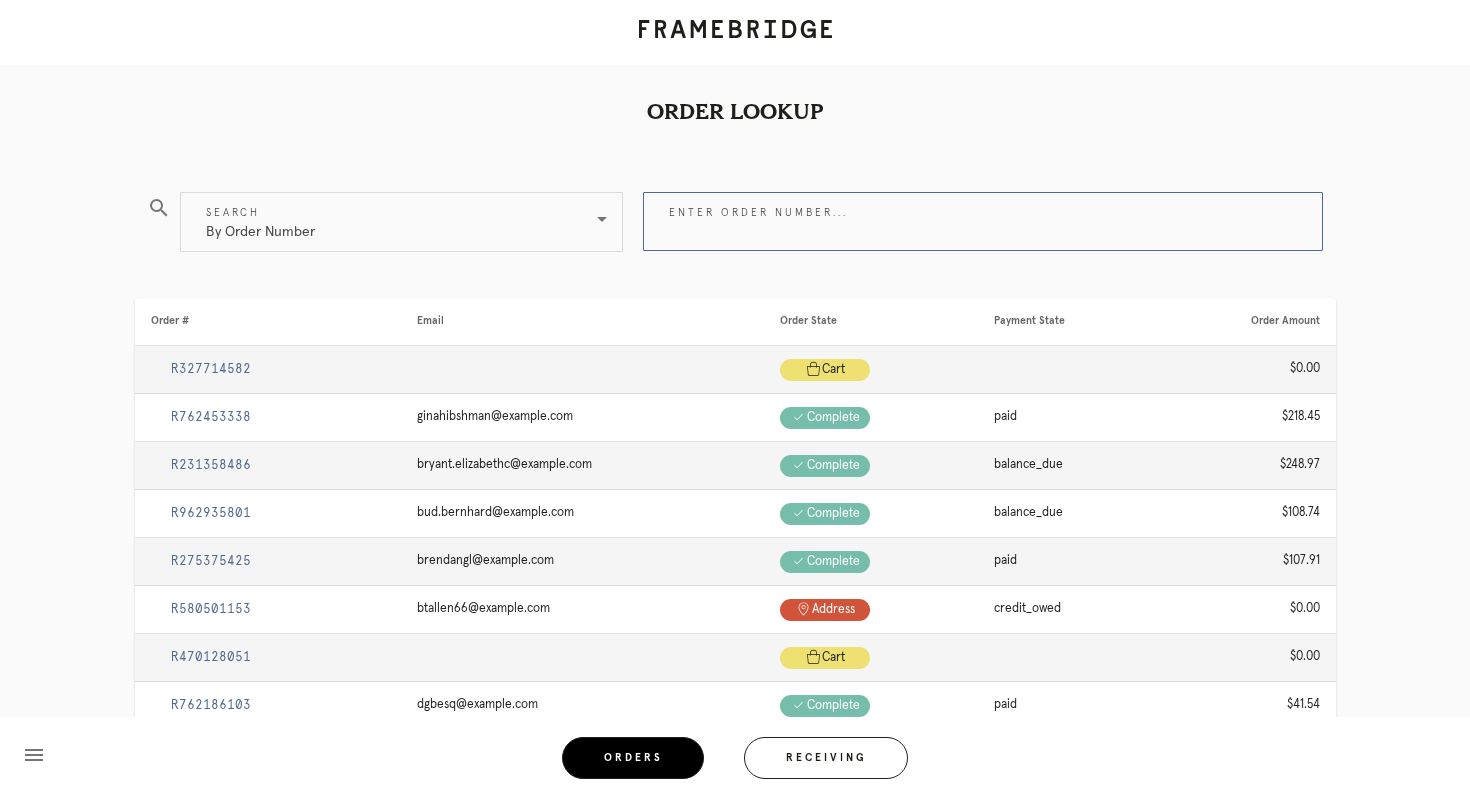 click on "Enter order number..." at bounding box center (983, 221) 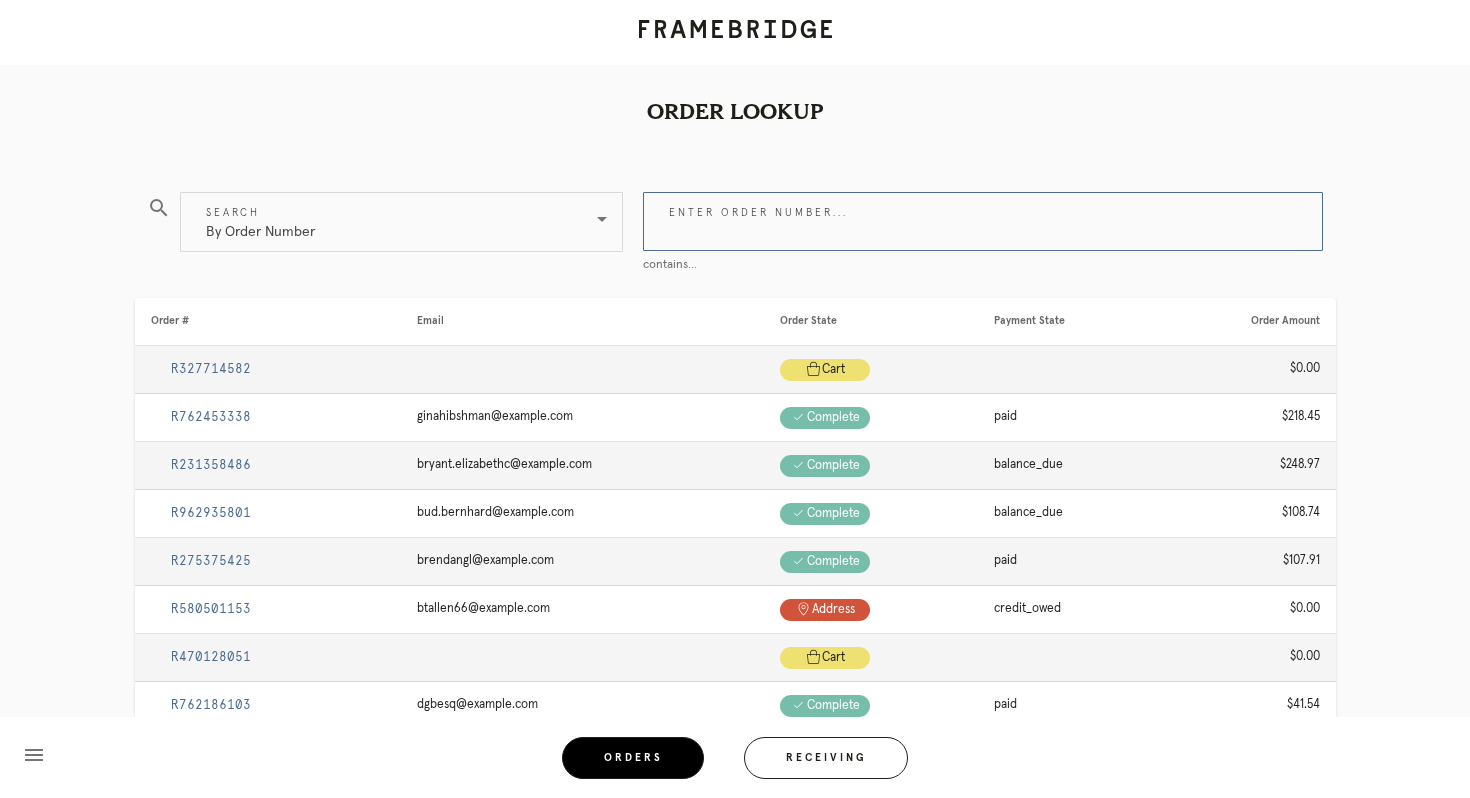 paste on "M761721565" 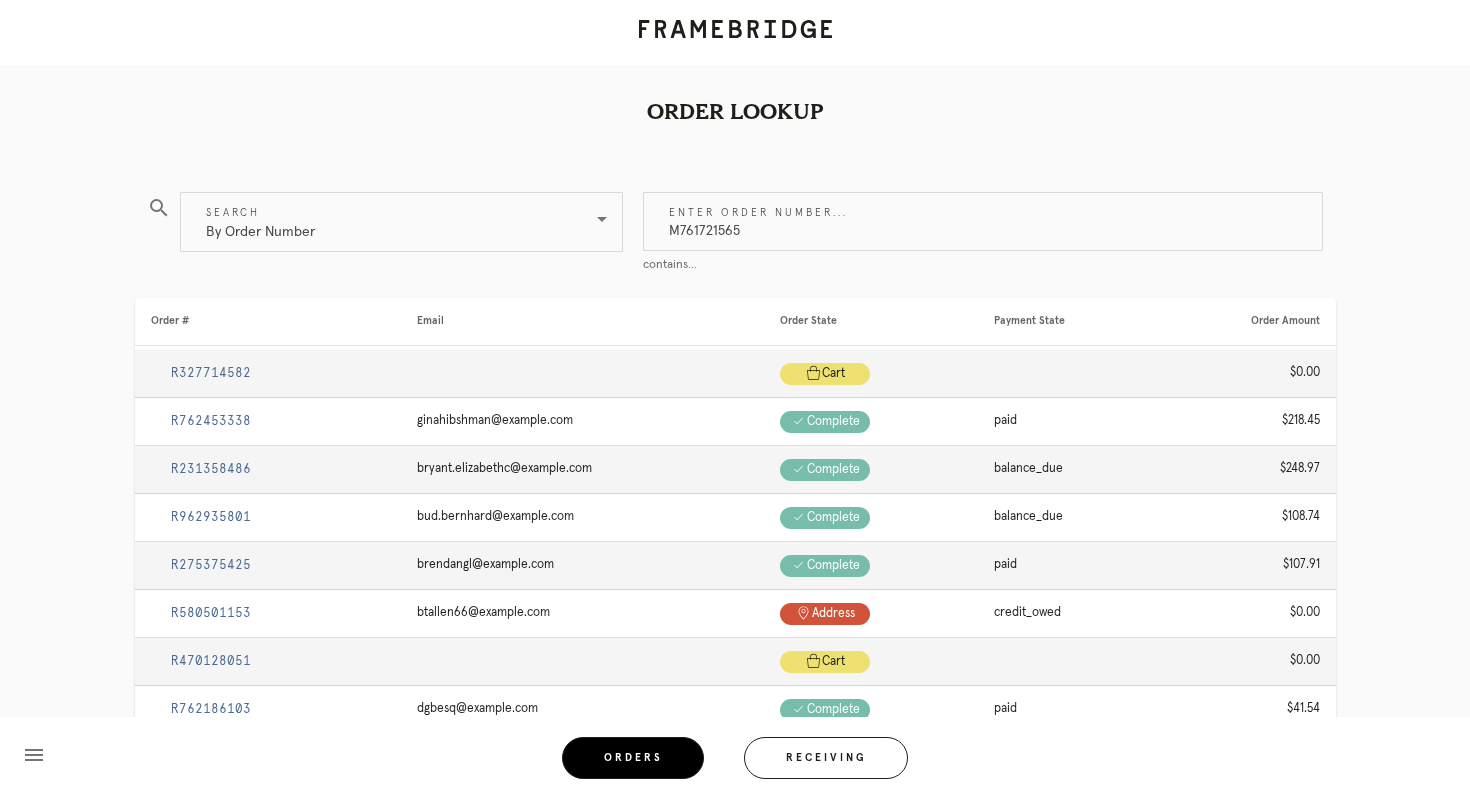 type on "M761721565" 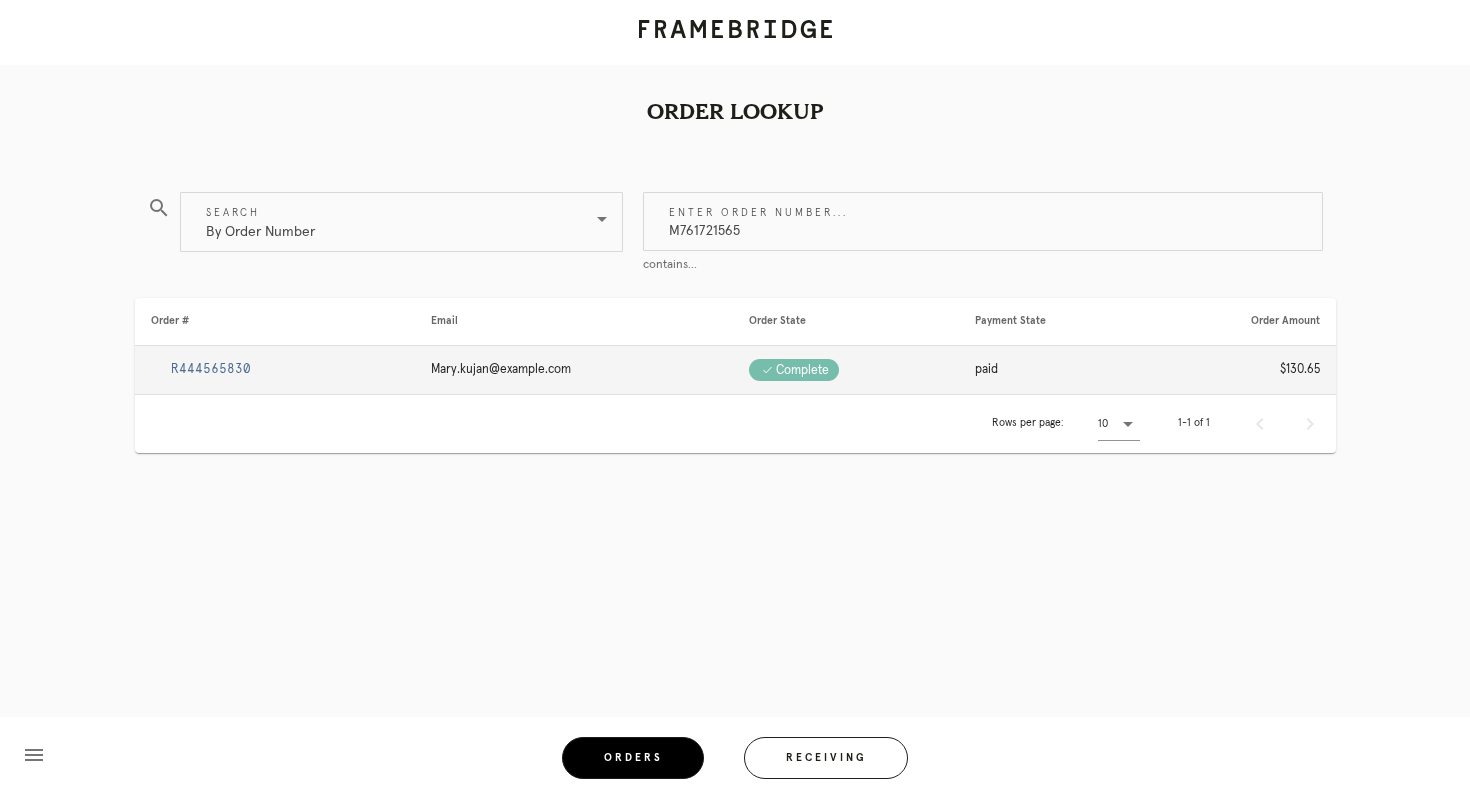 click on "R444565830" at bounding box center (211, 369) 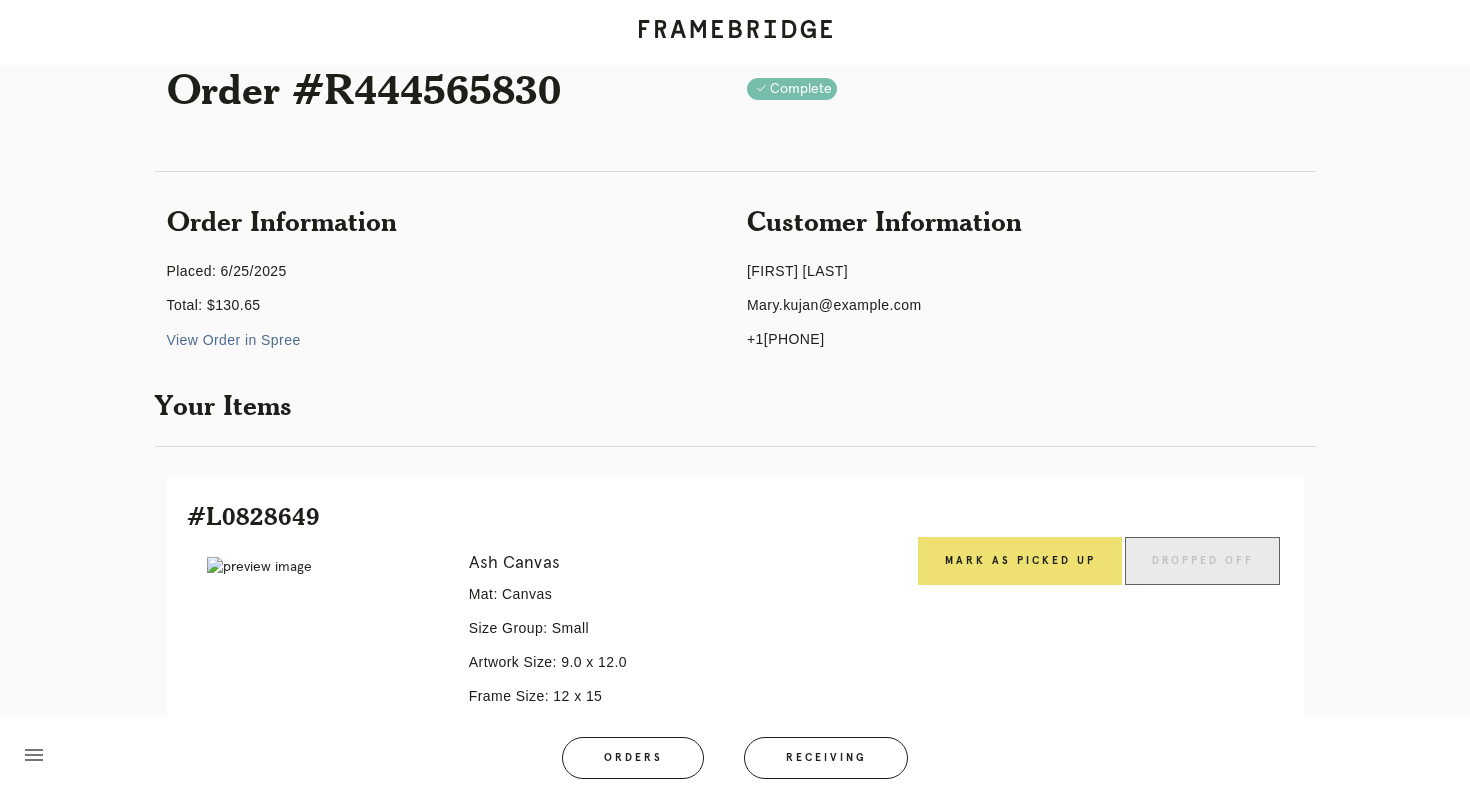 scroll, scrollTop: 0, scrollLeft: 0, axis: both 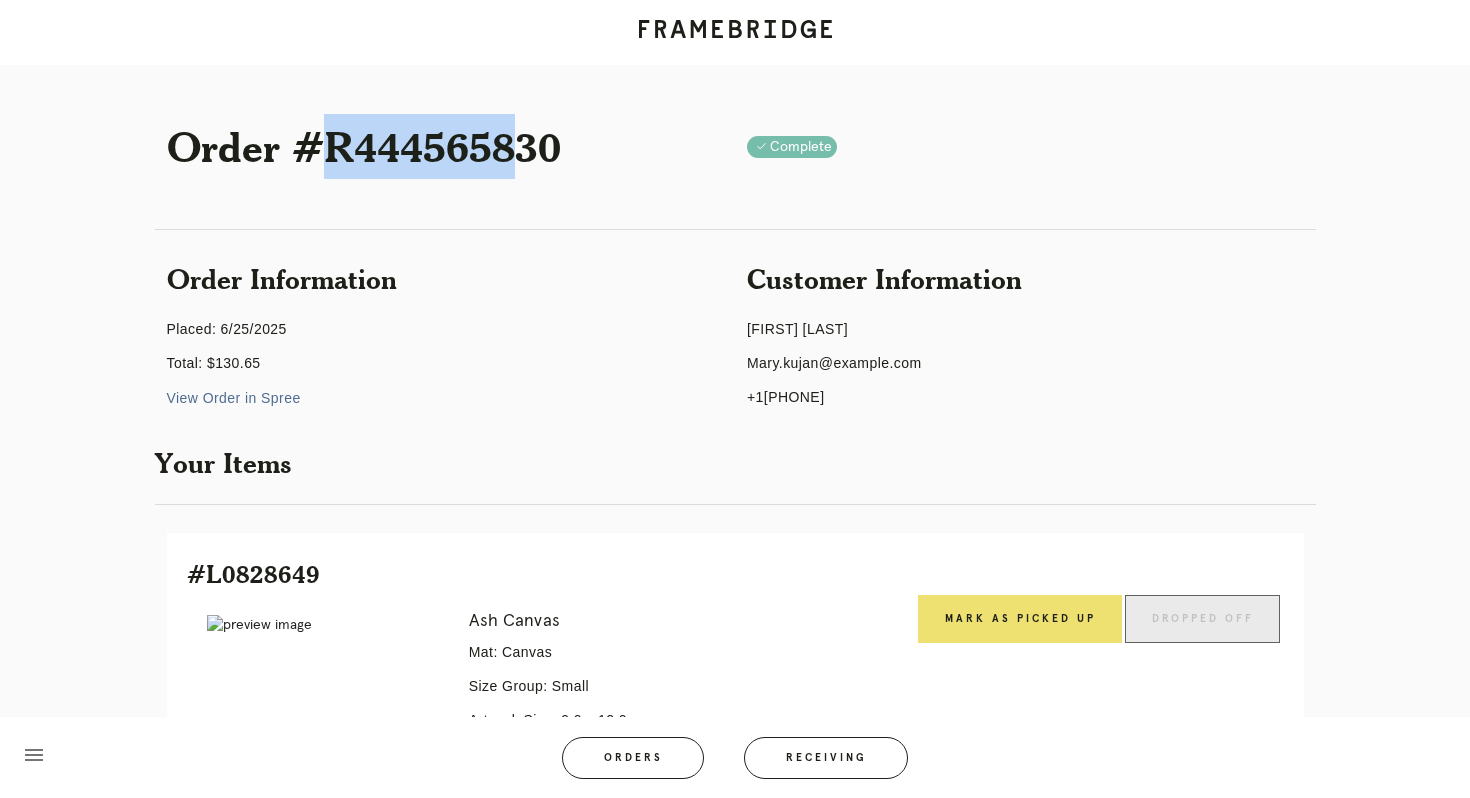drag, startPoint x: 334, startPoint y: 152, endPoint x: 512, endPoint y: 129, distance: 179.4798 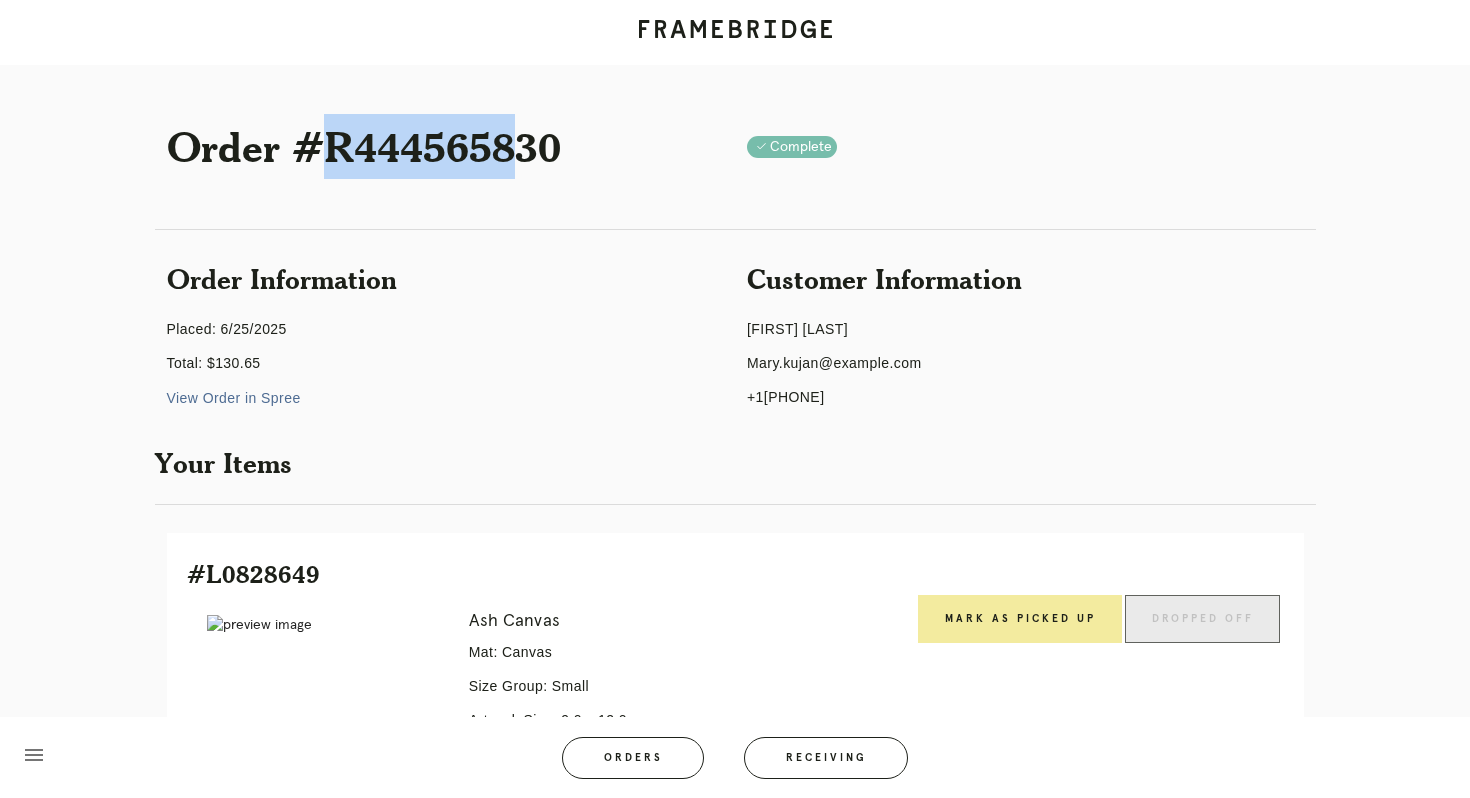 click on "Mark as Picked Up" at bounding box center [1020, 619] 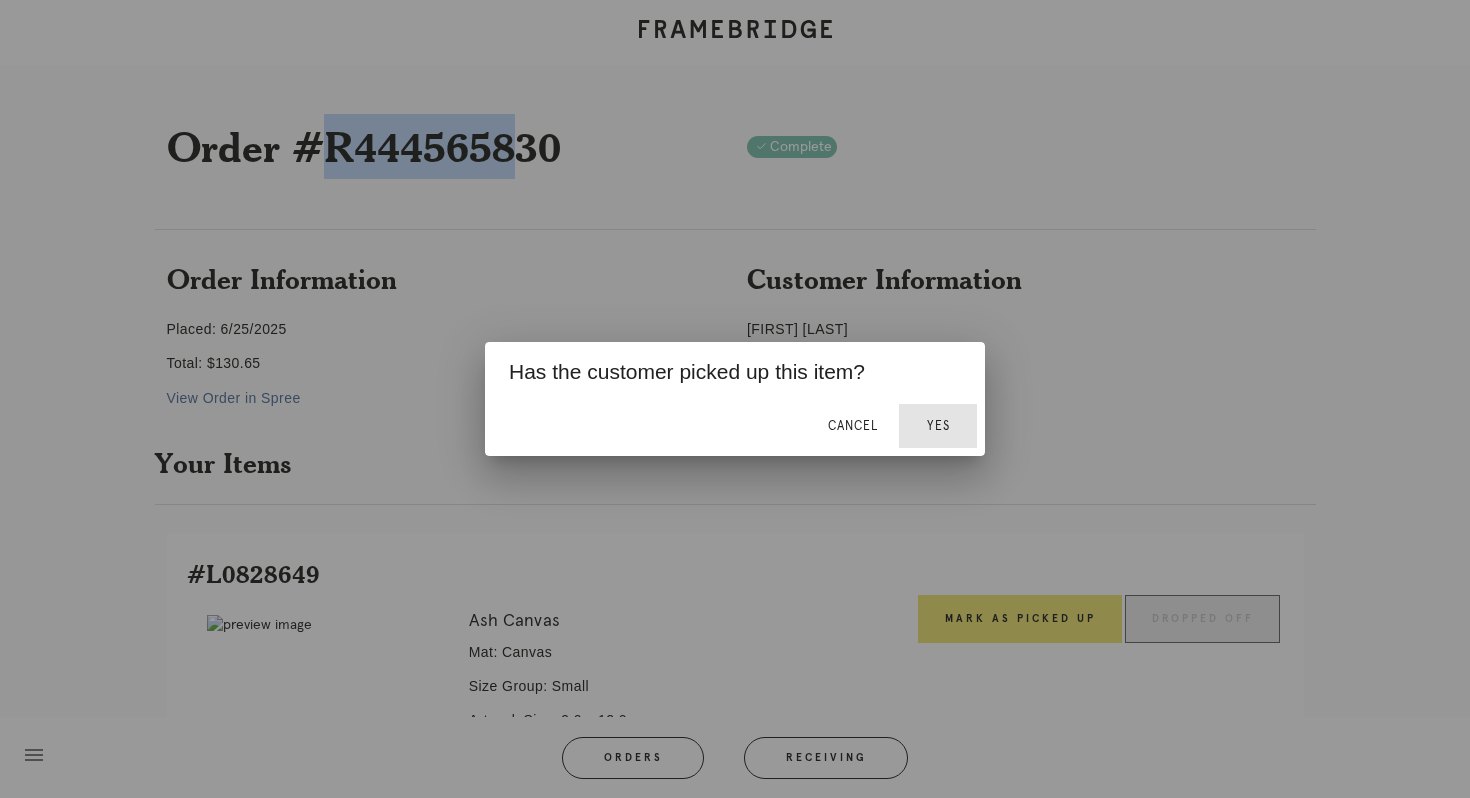 click on "Yes" at bounding box center (938, 426) 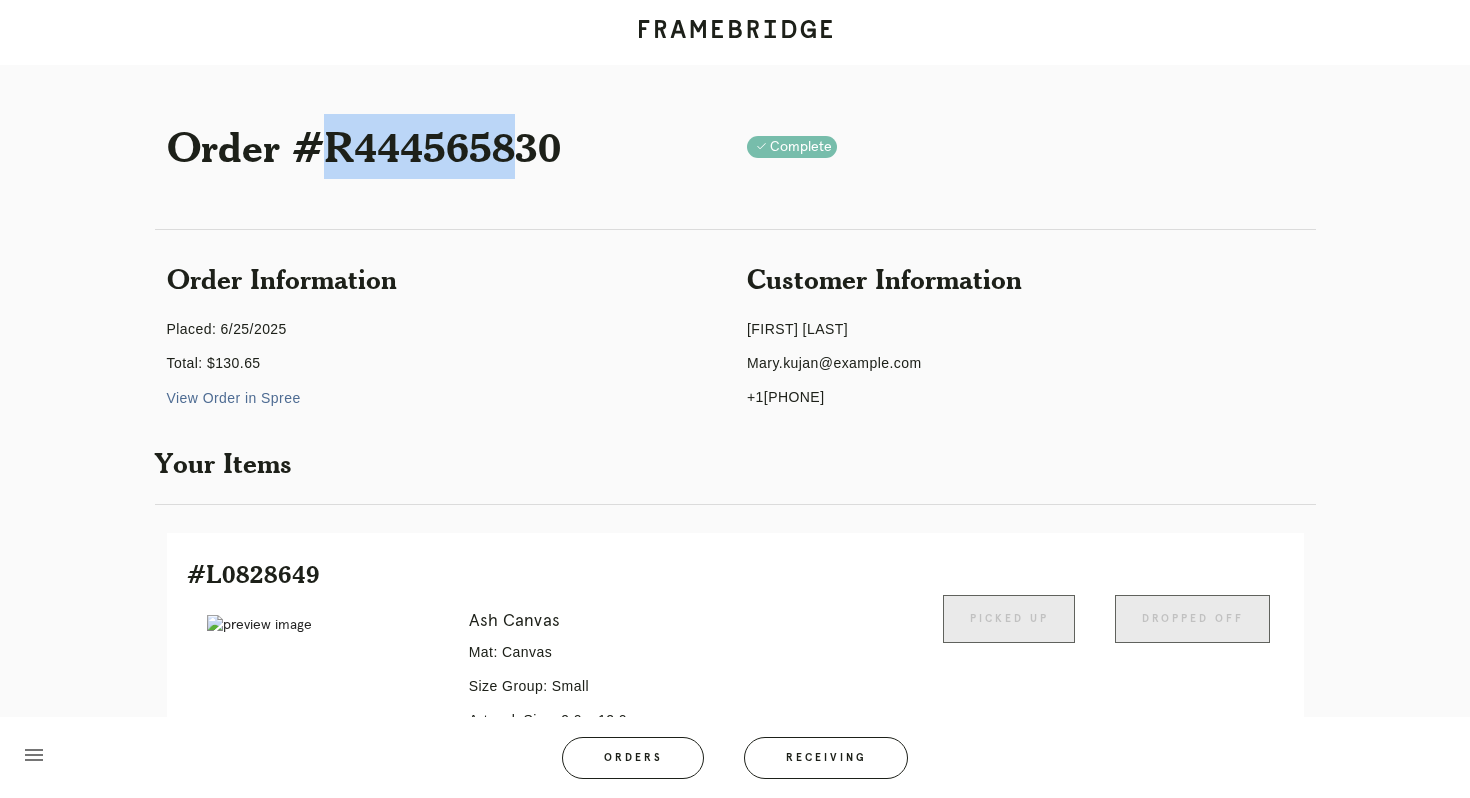 drag, startPoint x: 904, startPoint y: 366, endPoint x: 749, endPoint y: 370, distance: 155.0516 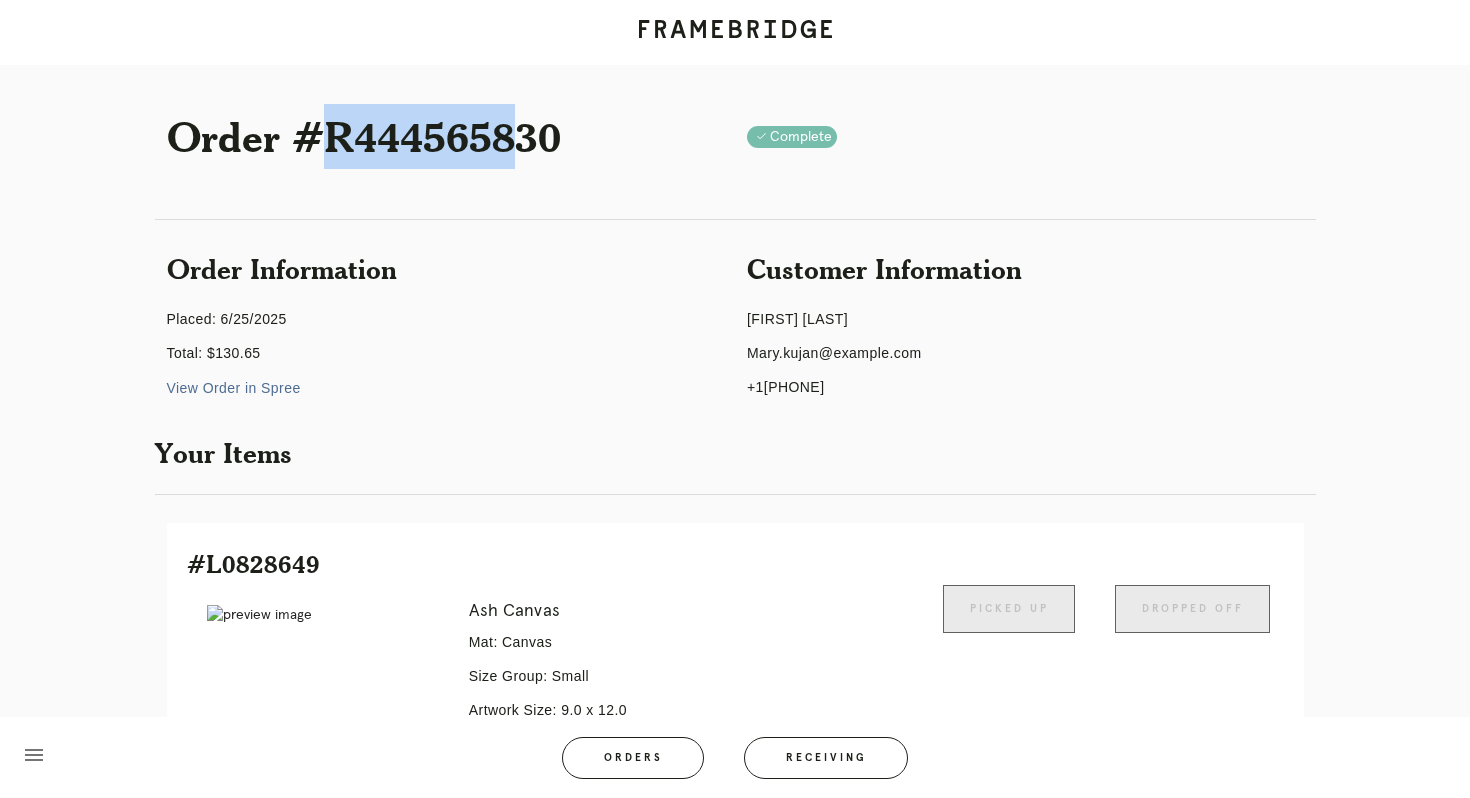 copy on "Mary.kujan@example.com" 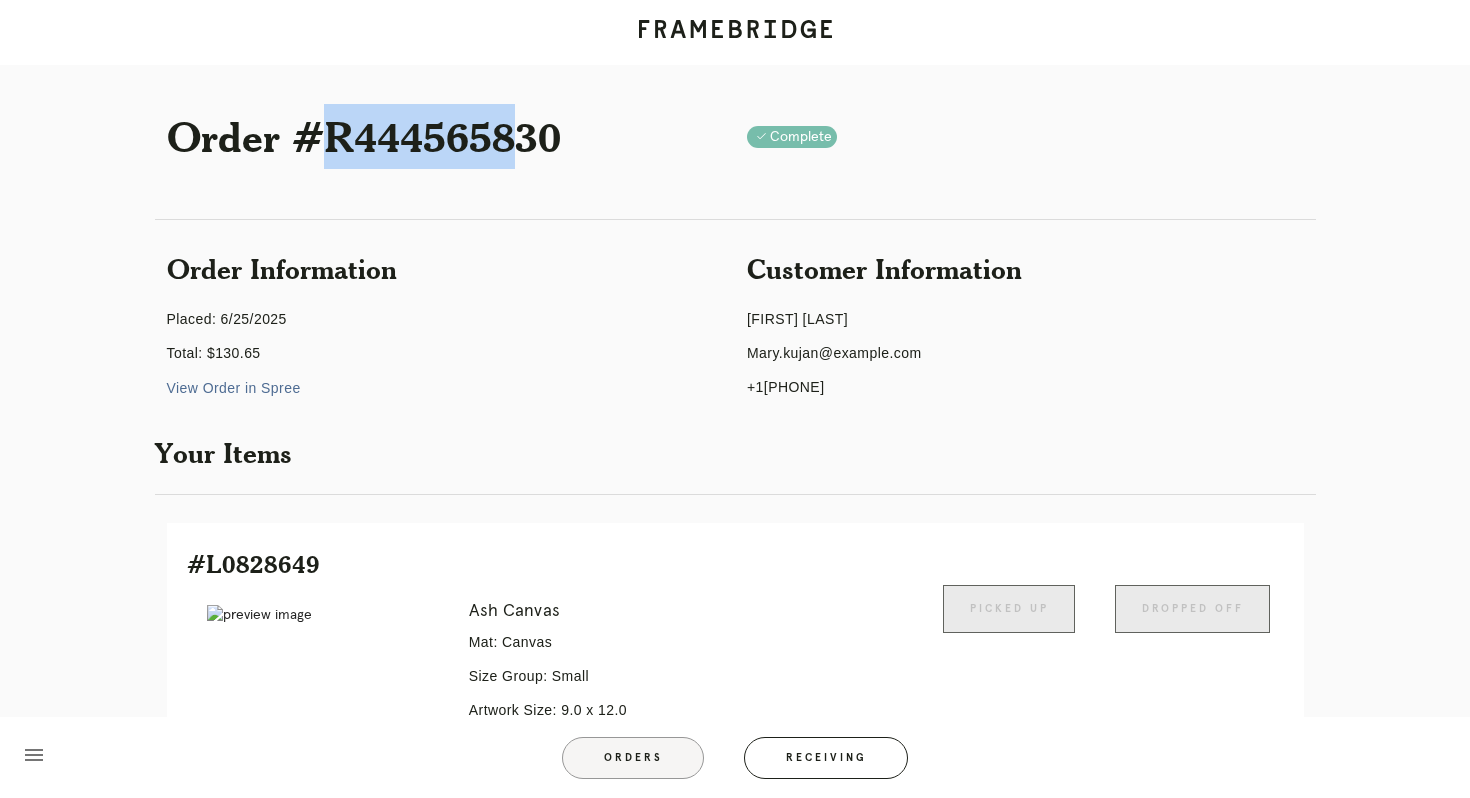 click on "Orders" at bounding box center (633, 758) 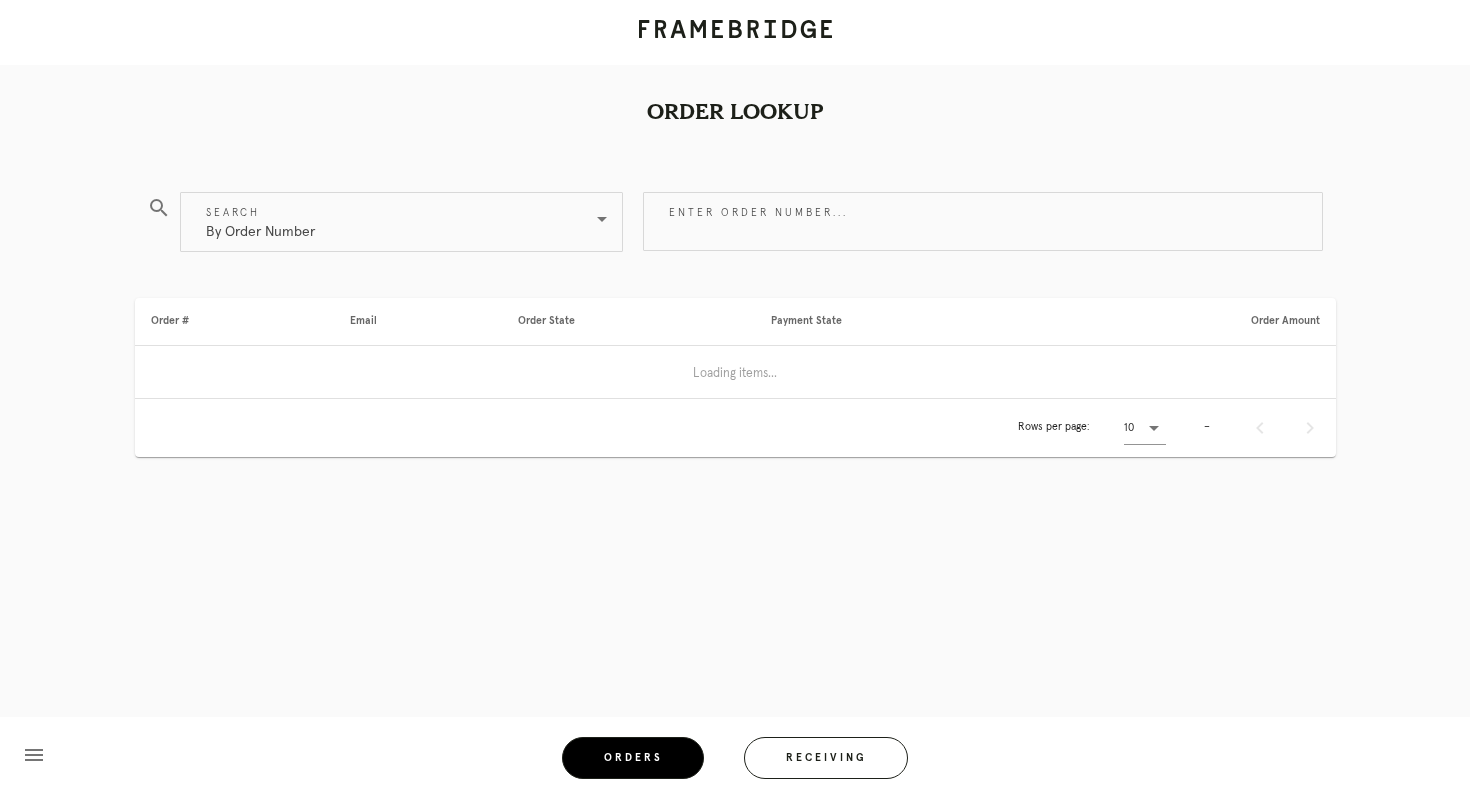 scroll, scrollTop: 0, scrollLeft: 0, axis: both 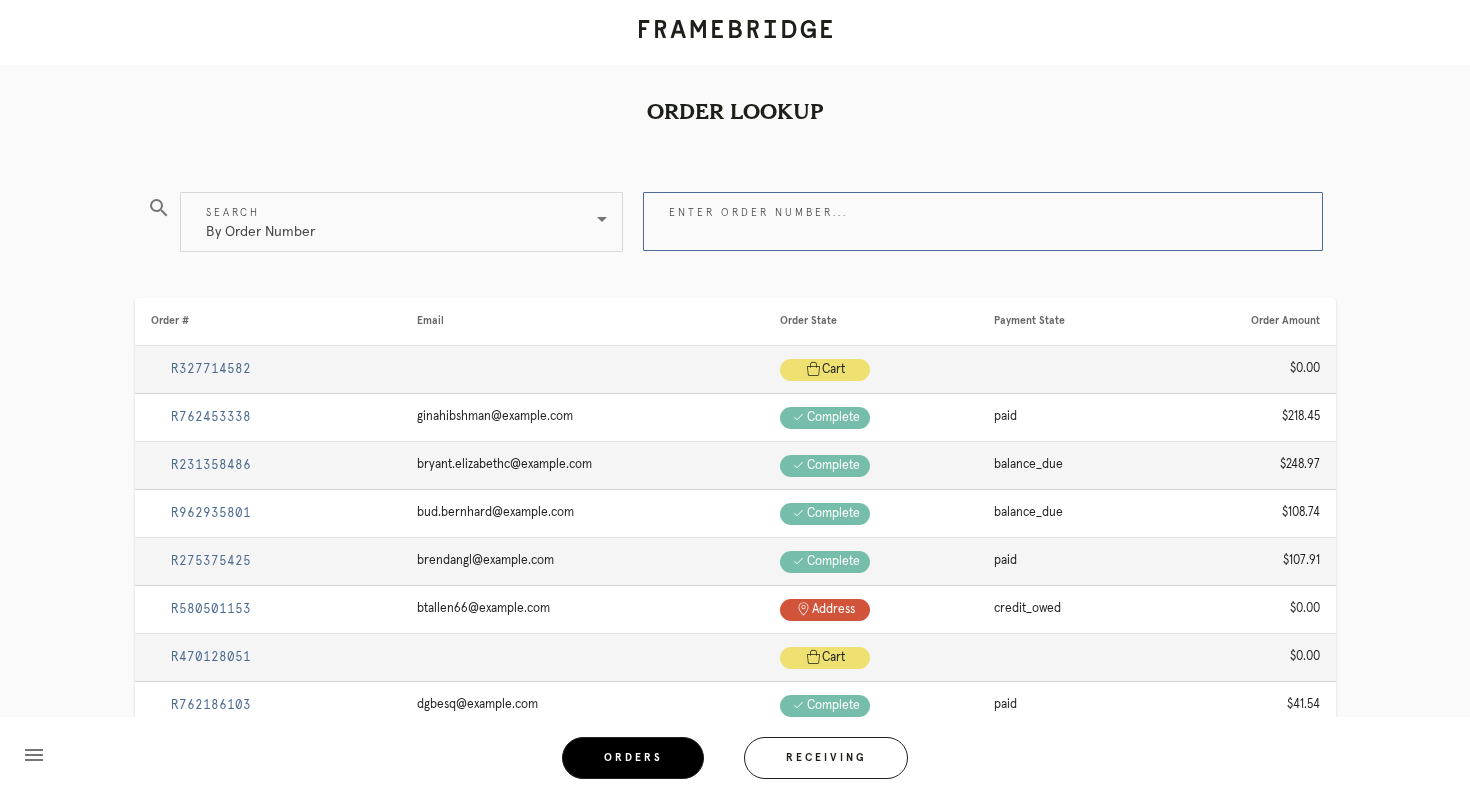 click on "Enter order number..." at bounding box center [983, 221] 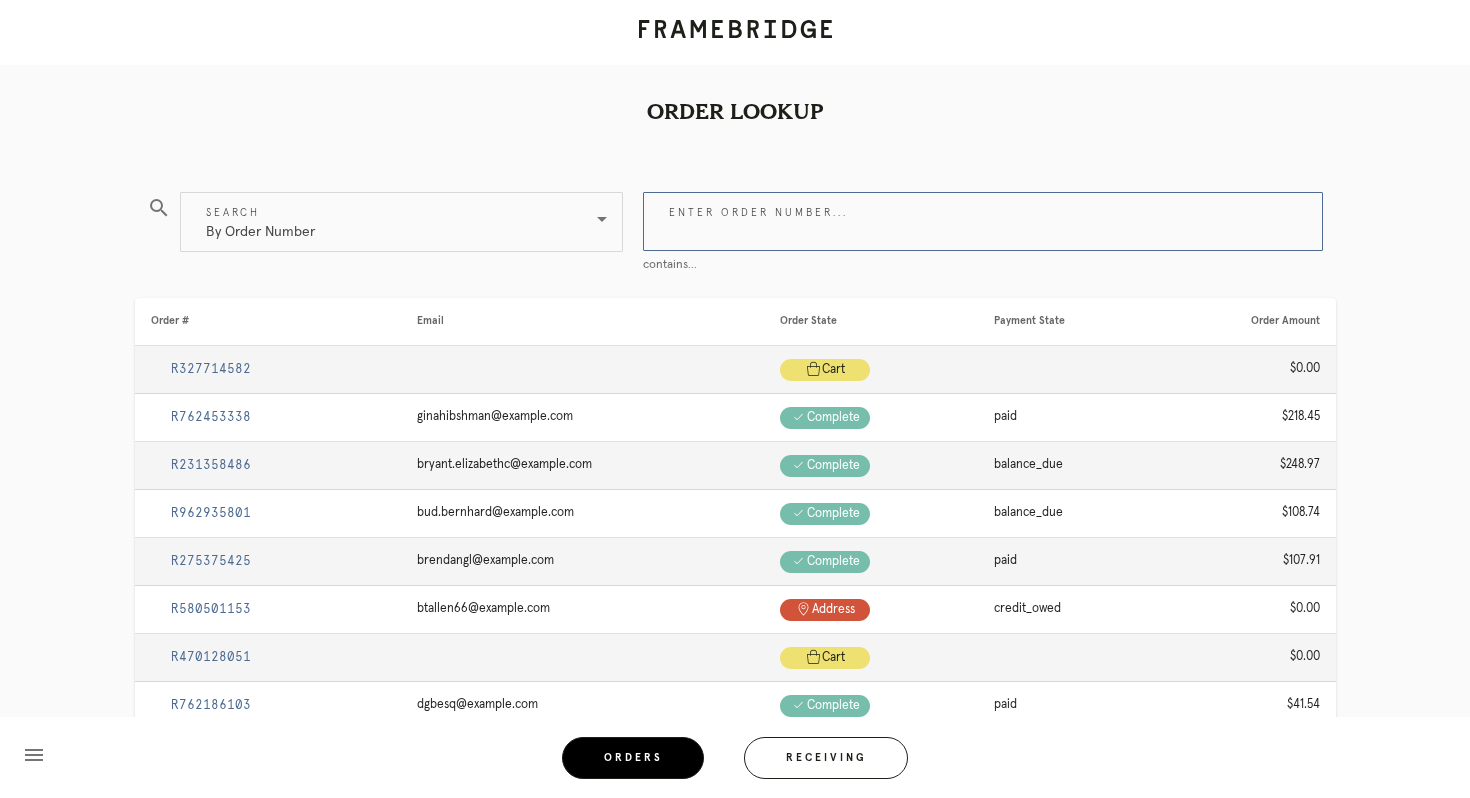click on "Enter order number..." at bounding box center (983, 221) 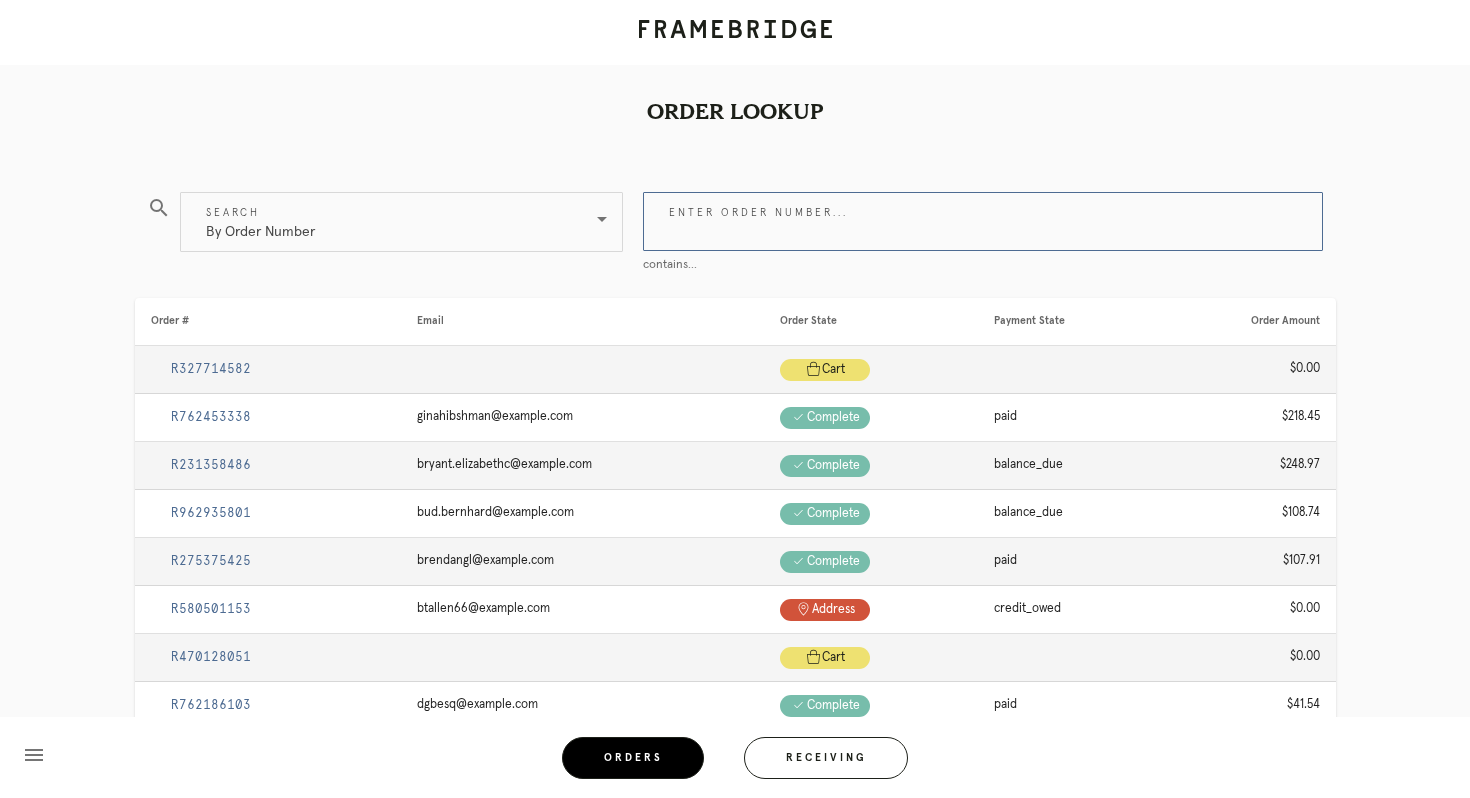 paste on "M761721623" 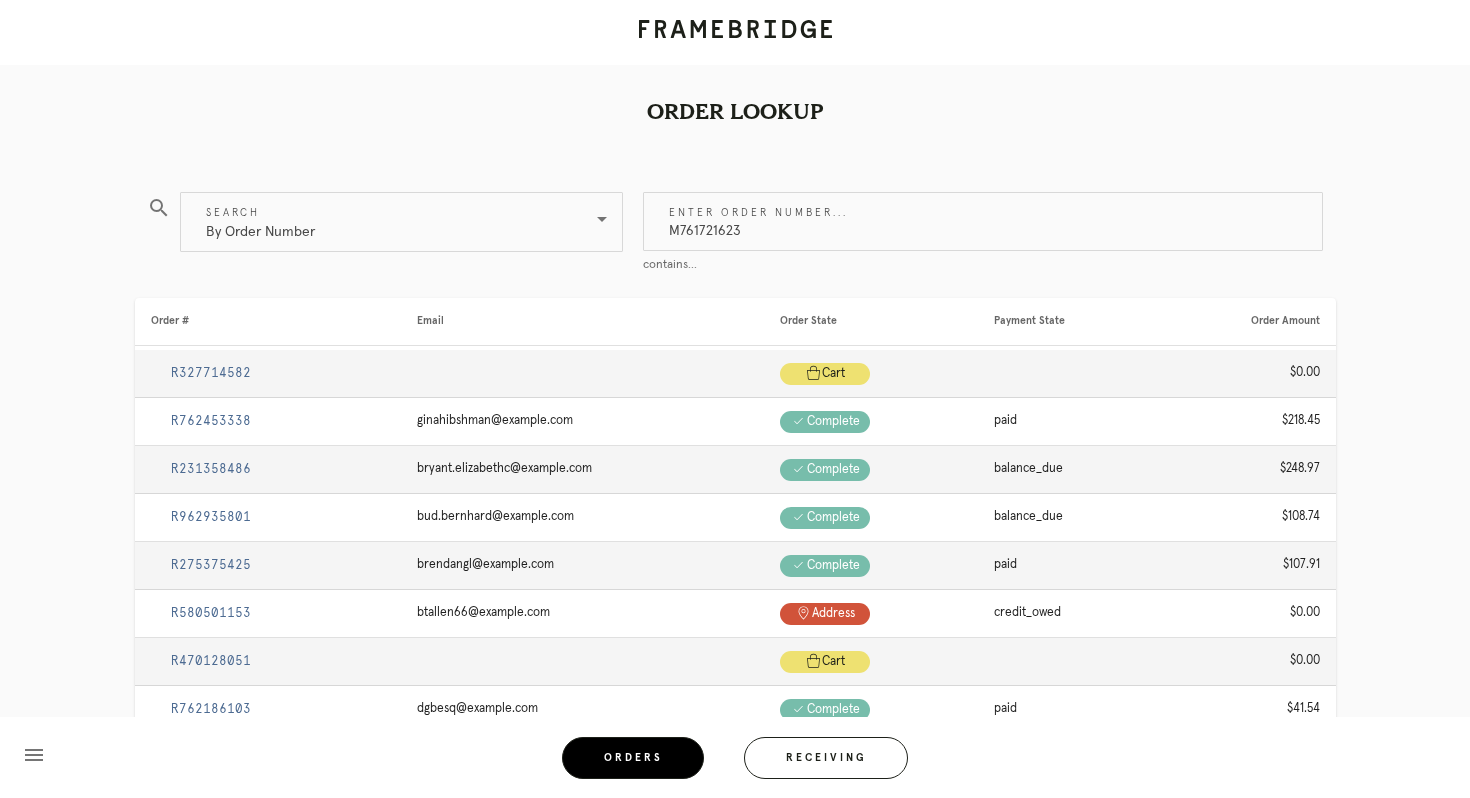 type on "M761721623" 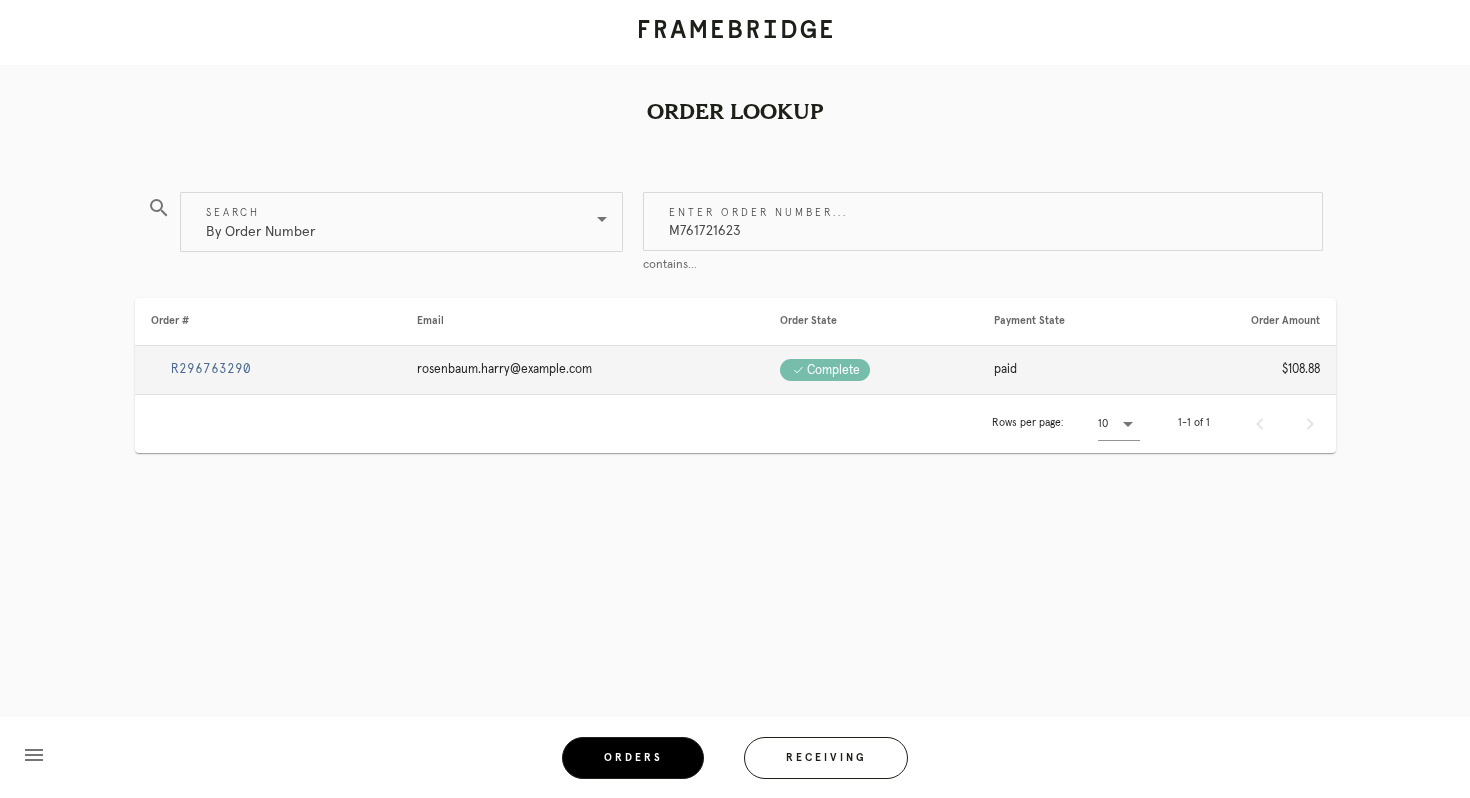 click on "R296763290" at bounding box center [211, 369] 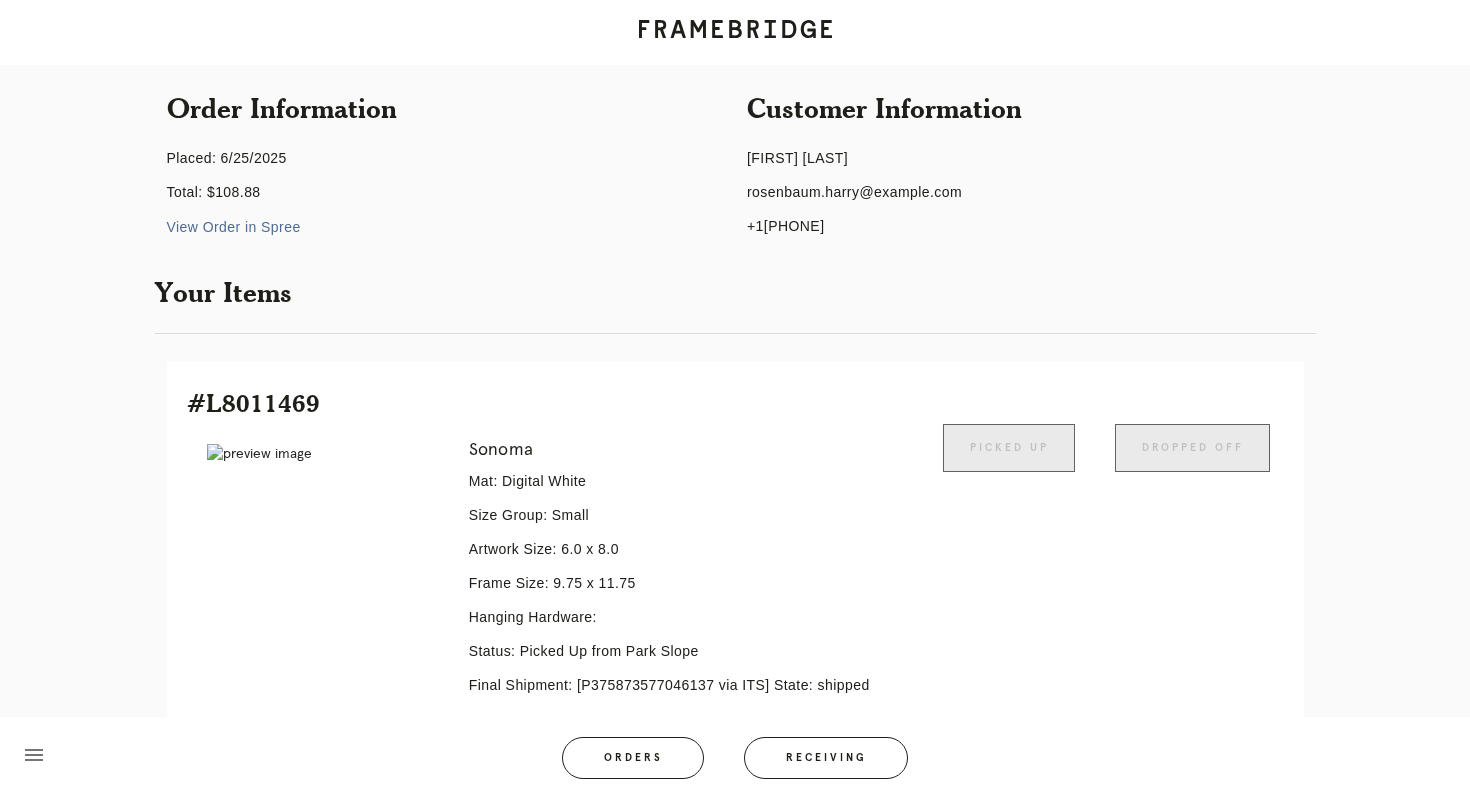 scroll, scrollTop: 194, scrollLeft: 0, axis: vertical 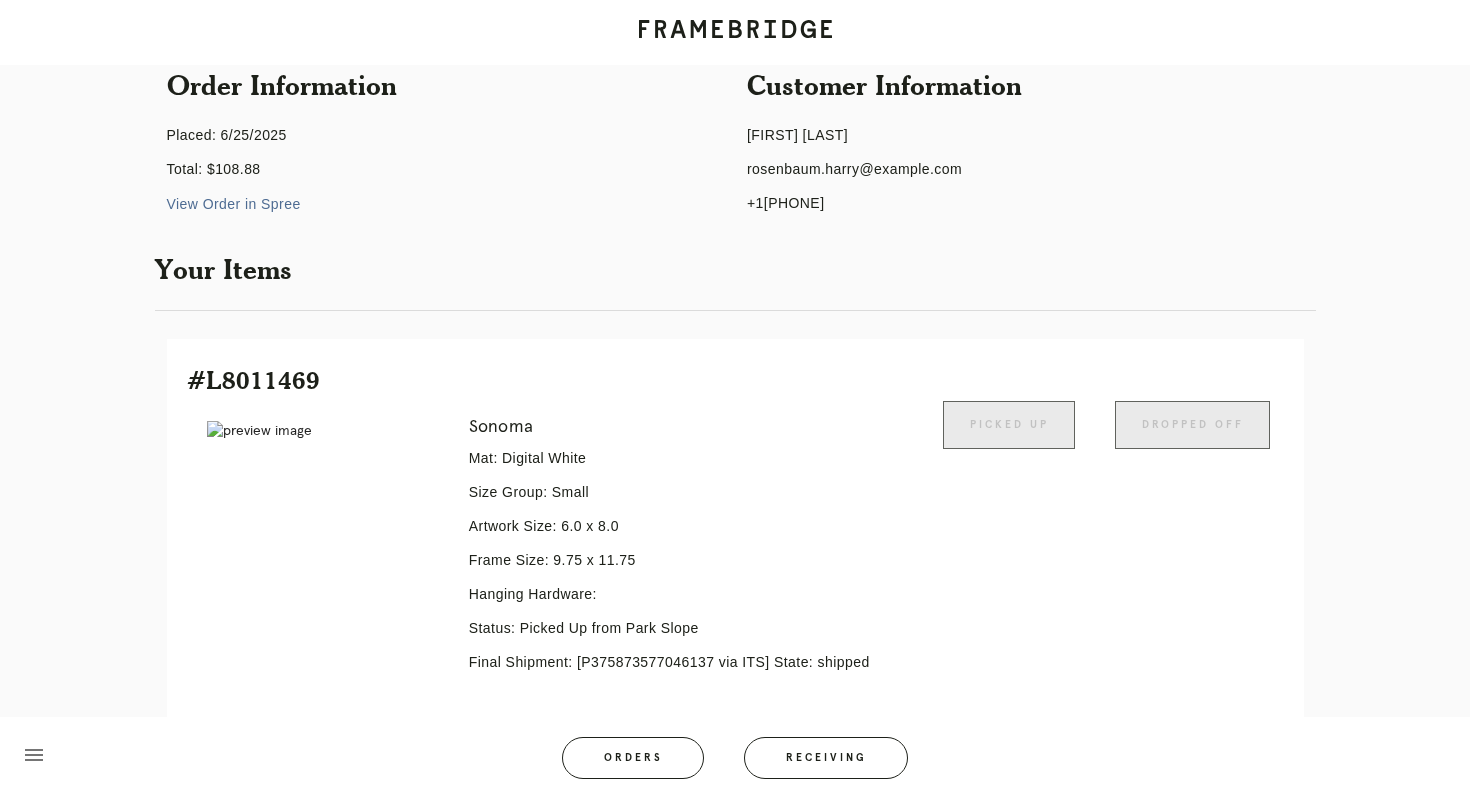 click on "rosenbaum.harry@example.com" at bounding box center [445, 169] 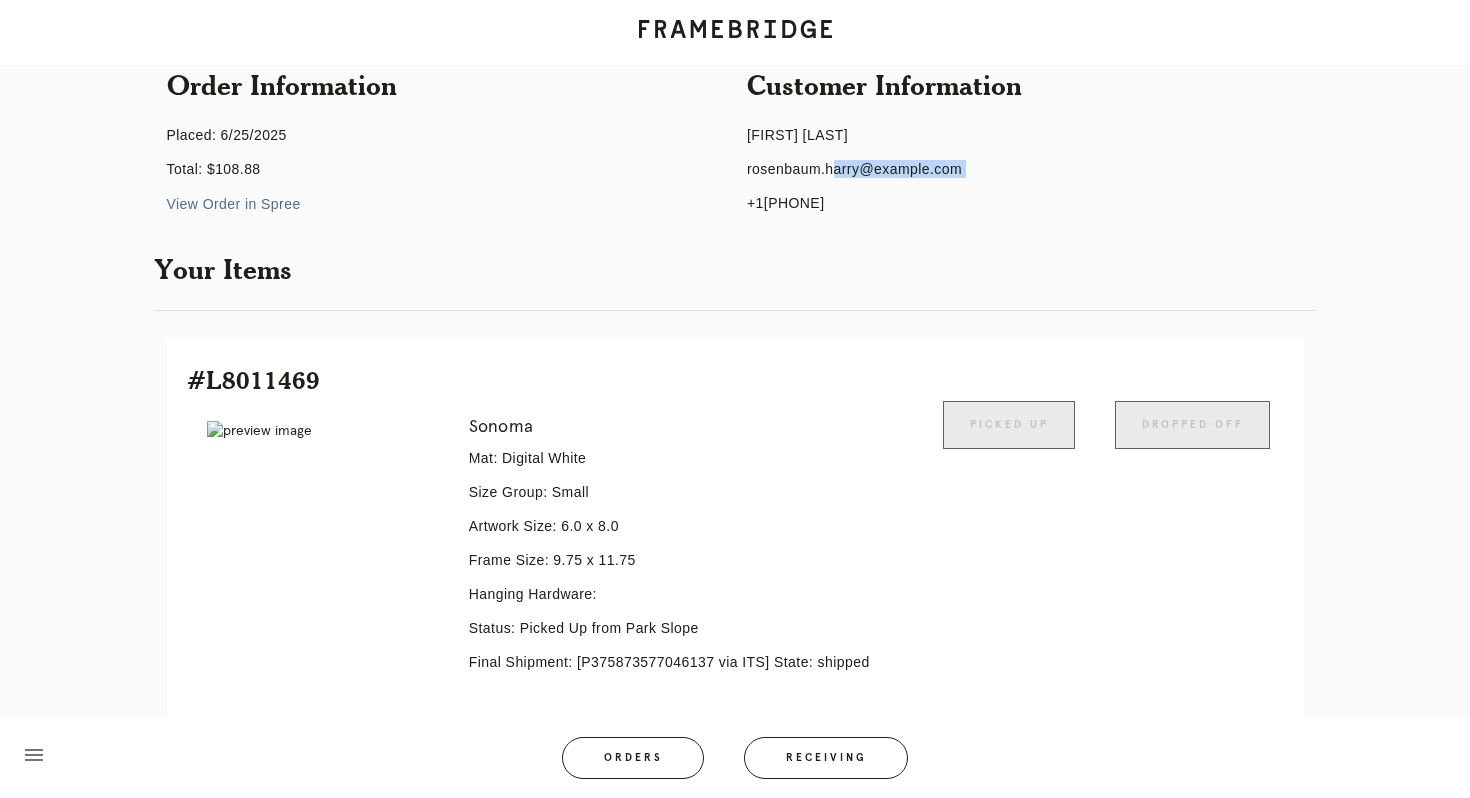 click on "rosenbaum.harry@example.com" at bounding box center (445, 169) 